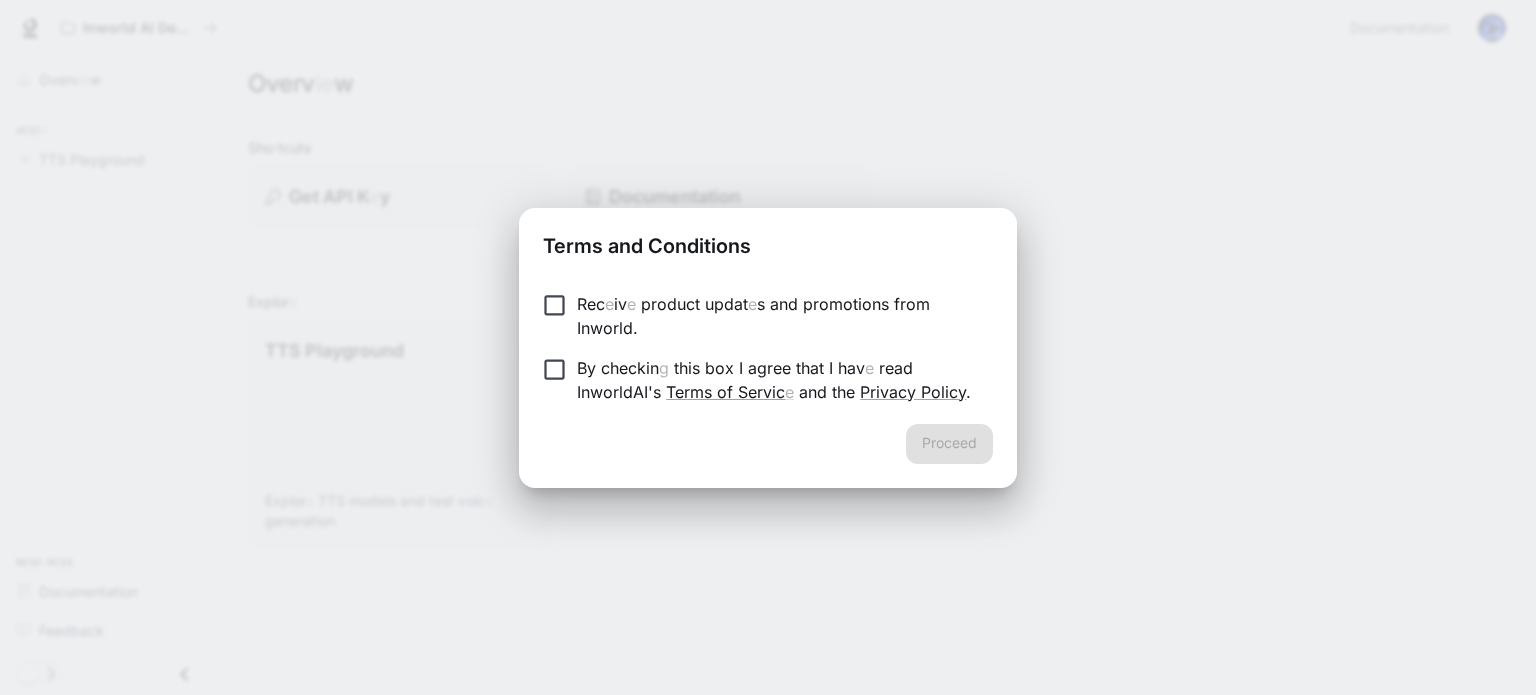 scroll, scrollTop: 0, scrollLeft: 0, axis: both 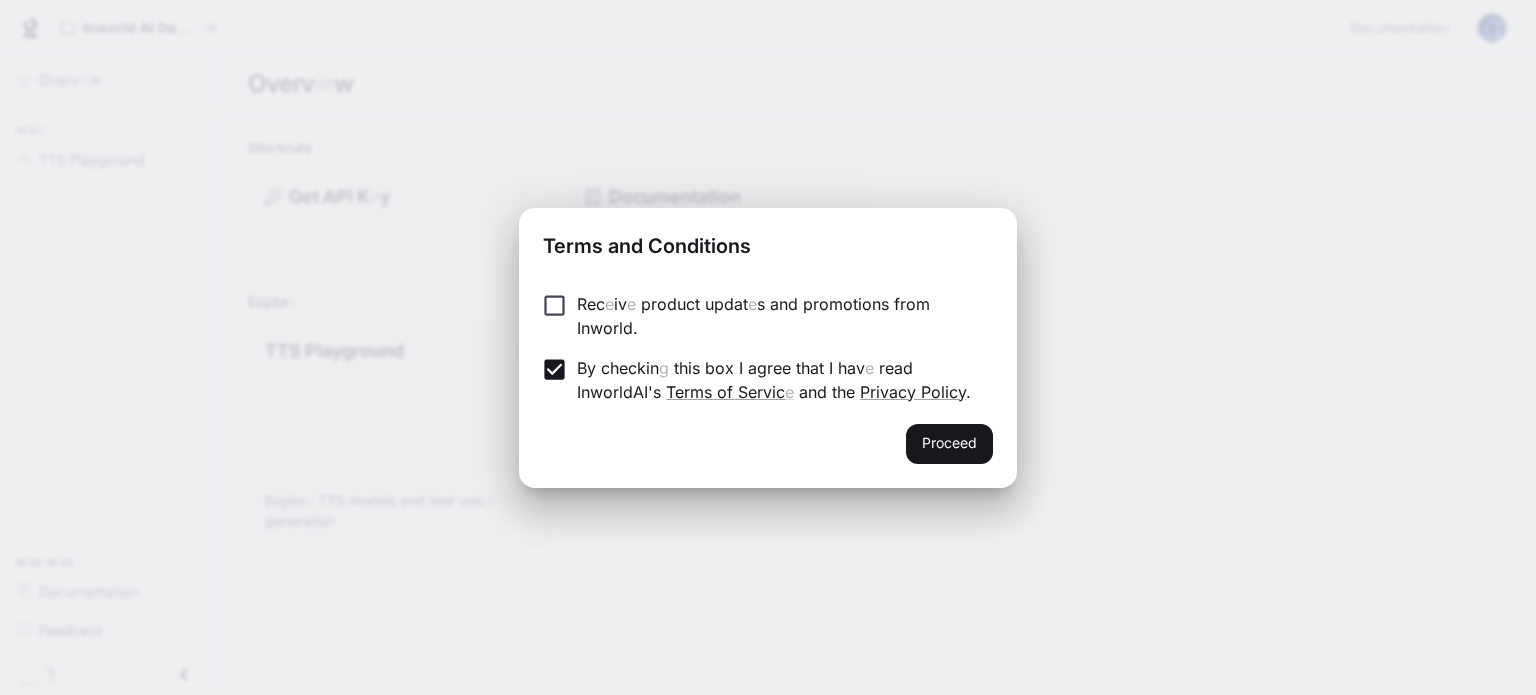 click on "Rec e iv e   product   updat e s   and   promotions   from   Inworld ." at bounding box center [777, 316] 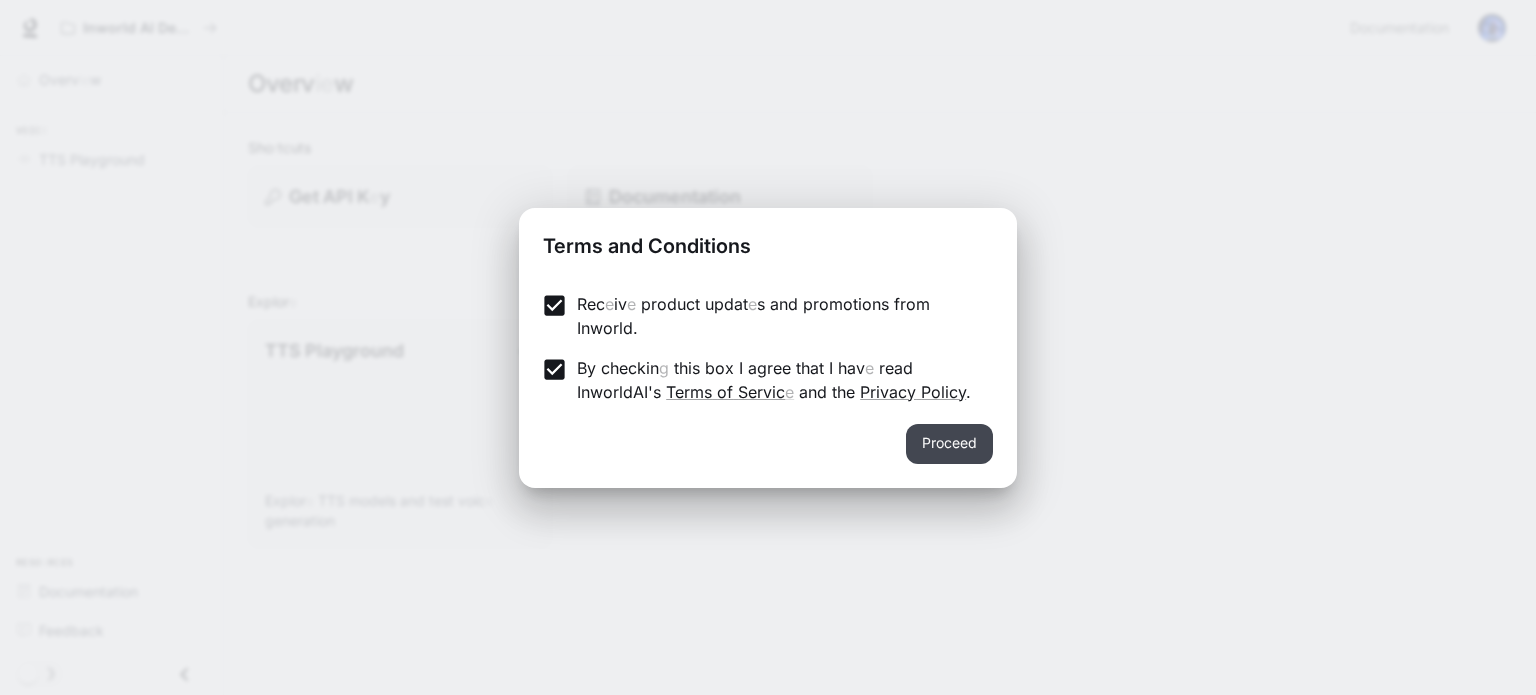 click on "Proceed" at bounding box center [949, 444] 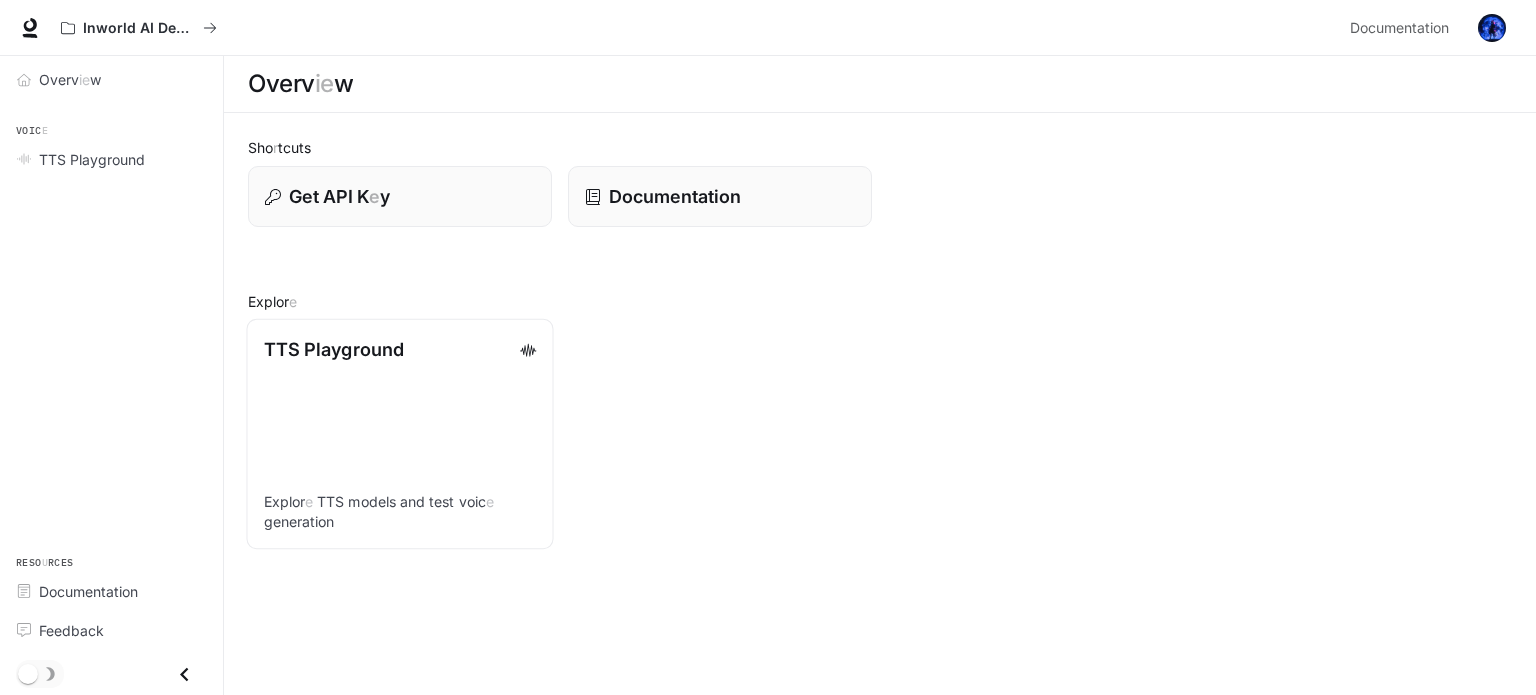 click on "TTS   Playground Explor e   TTS   models   and   test   voic e   generation" at bounding box center (399, 434) 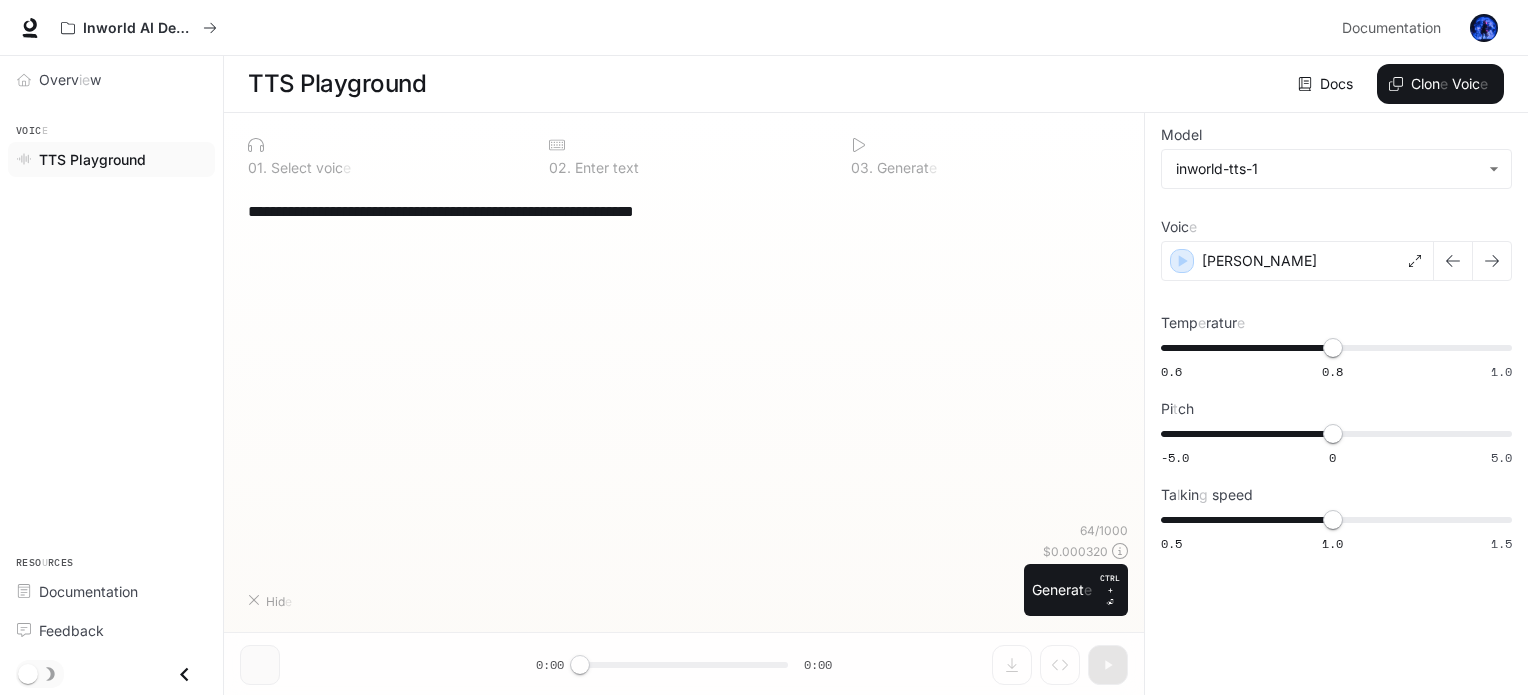 click on "**********" at bounding box center (684, 354) 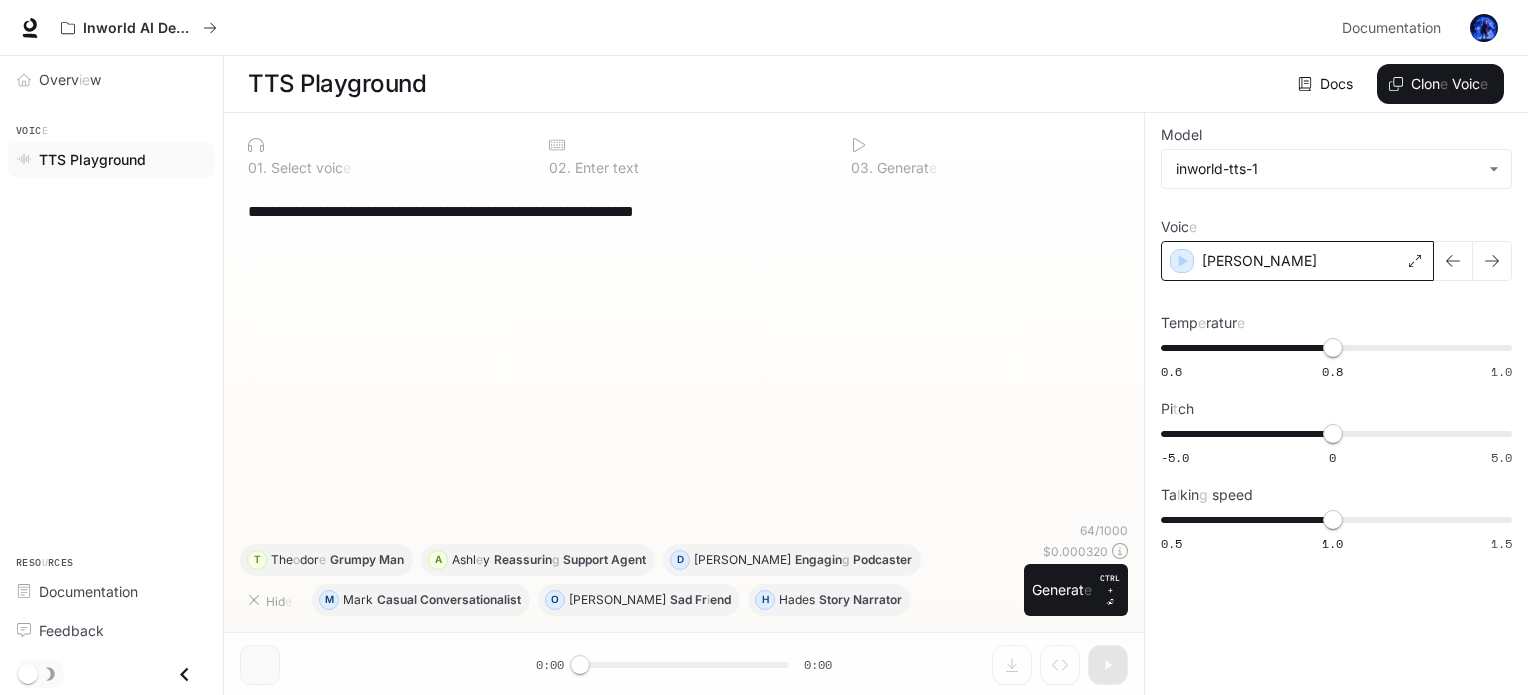 click on "Alex" at bounding box center [1259, 260] 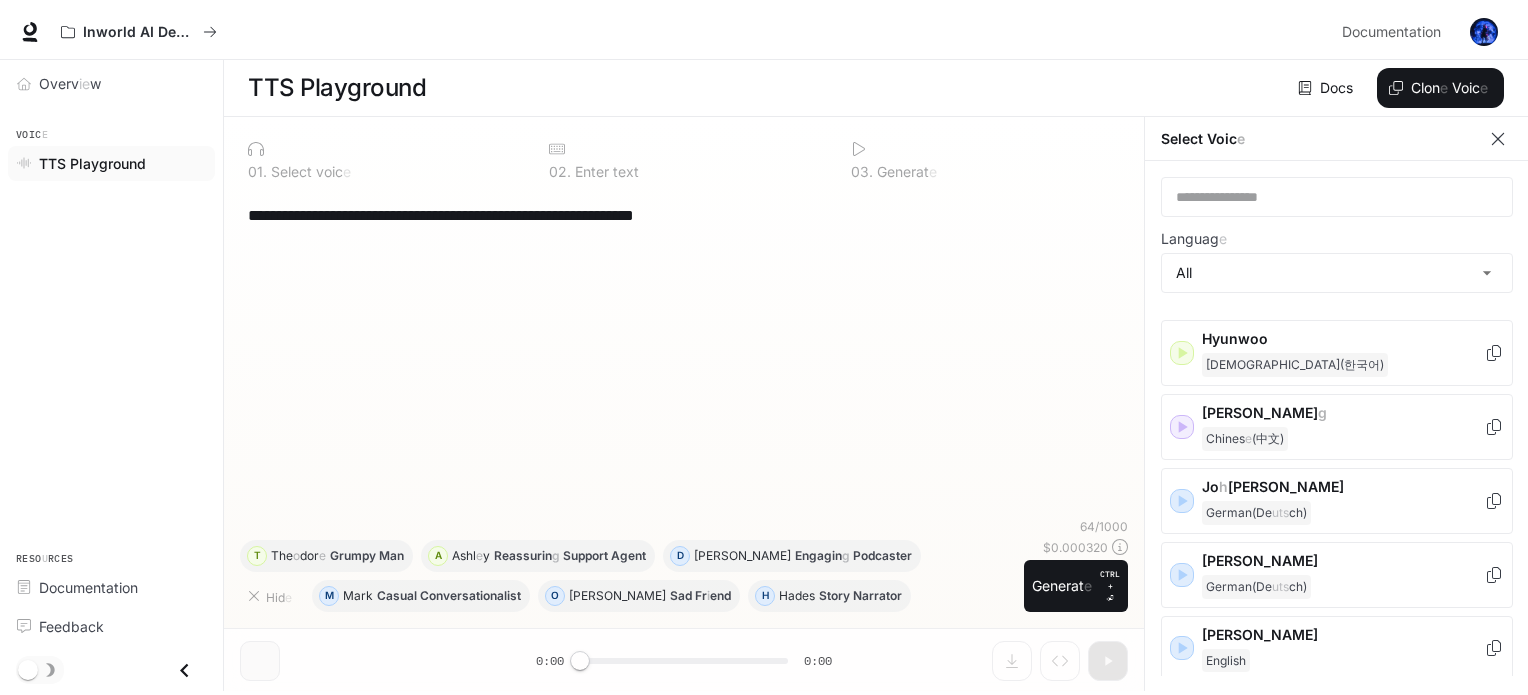 scroll, scrollTop: 1300, scrollLeft: 0, axis: vertical 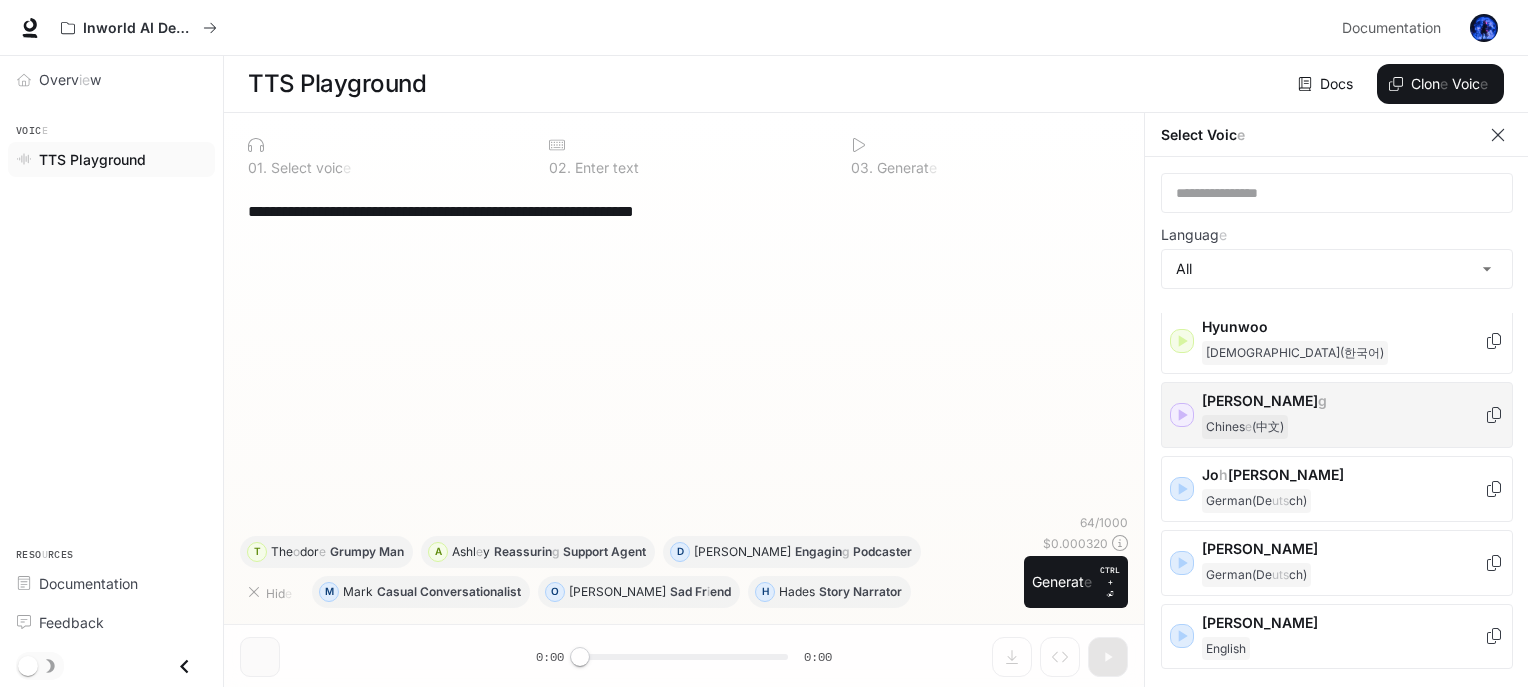 click on "Chines e  (中文)" at bounding box center (1245, 427) 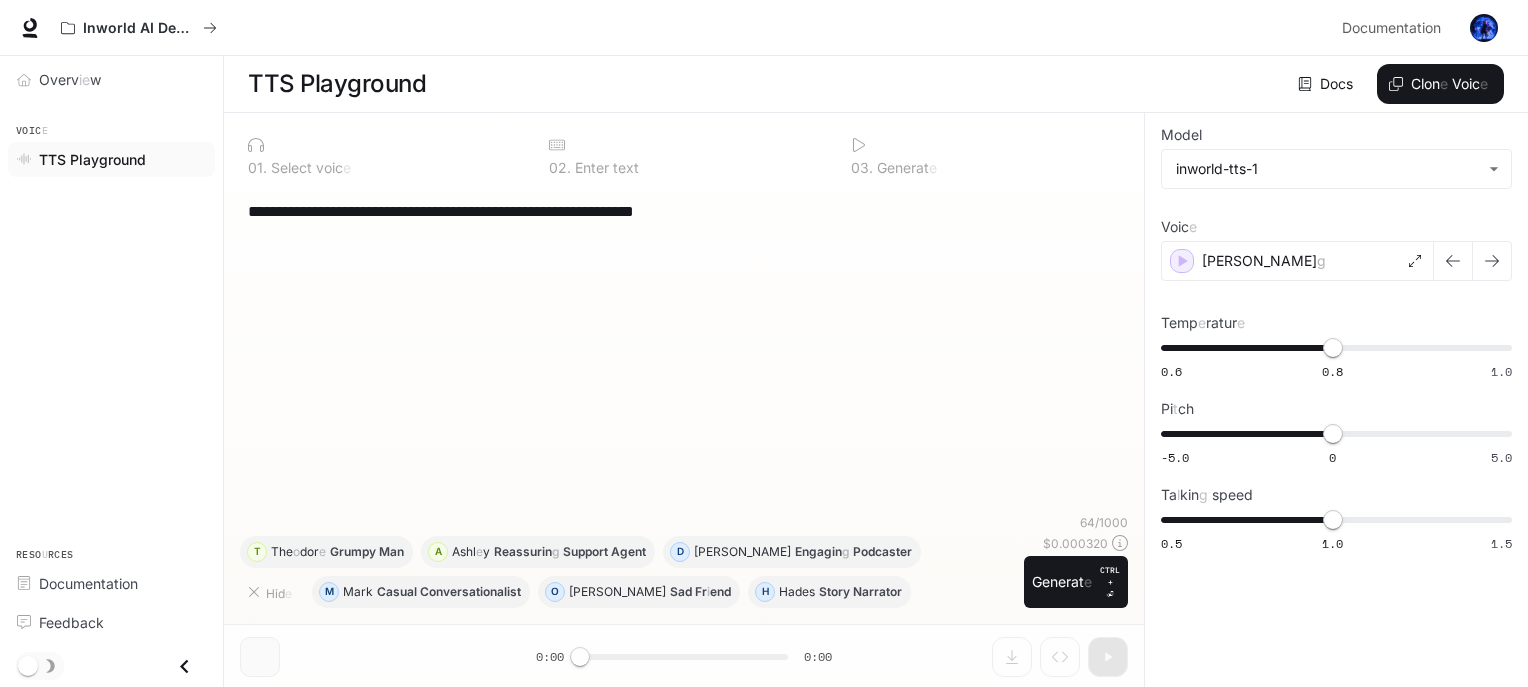 scroll, scrollTop: 0, scrollLeft: 0, axis: both 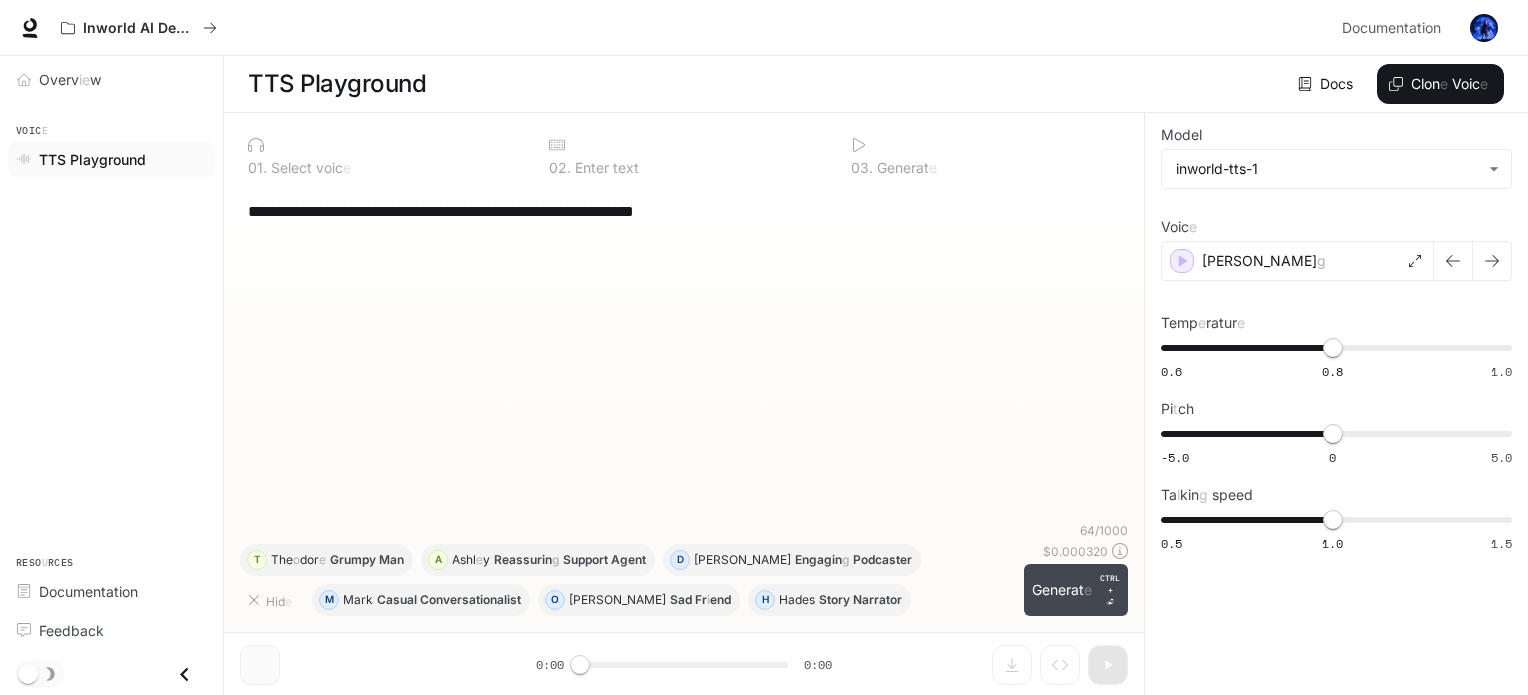 click on "Generat e CTRL +  ⏎" at bounding box center (1076, 590) 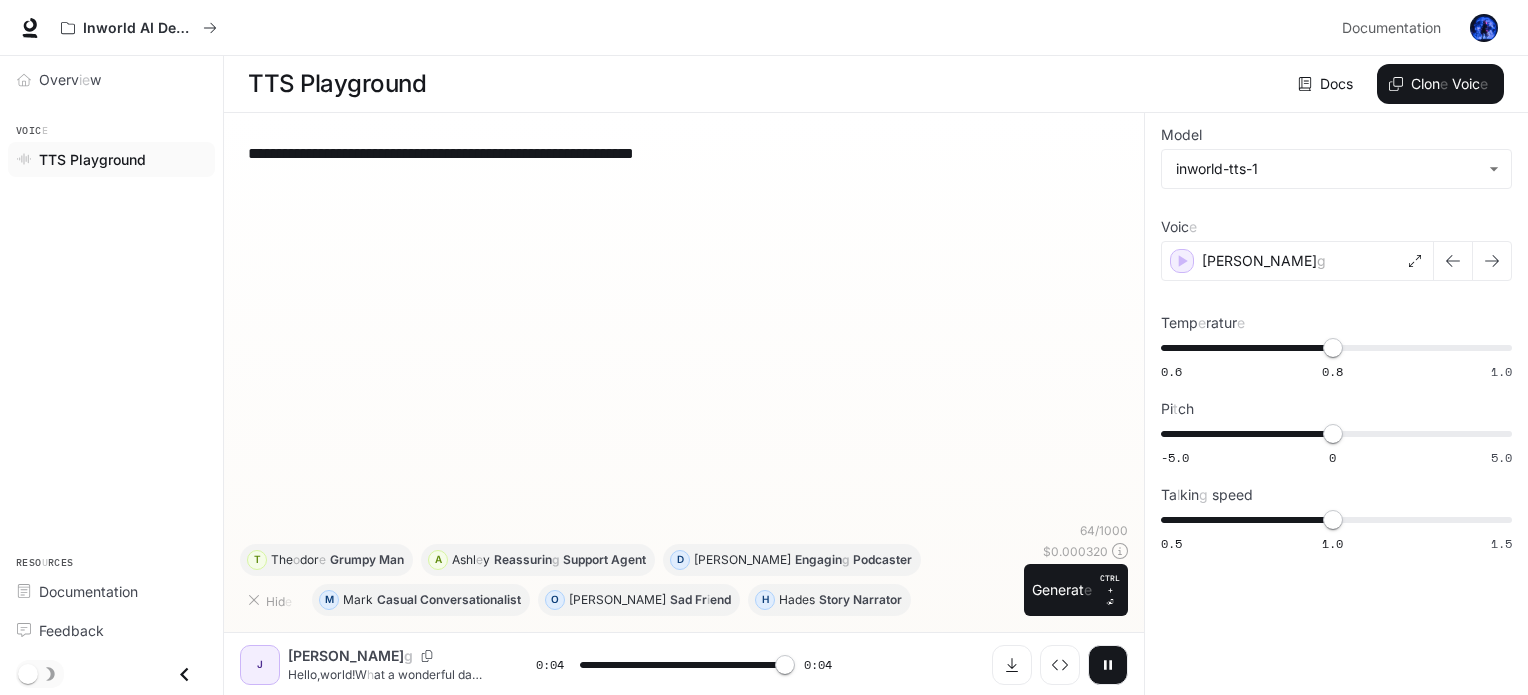 type on "*" 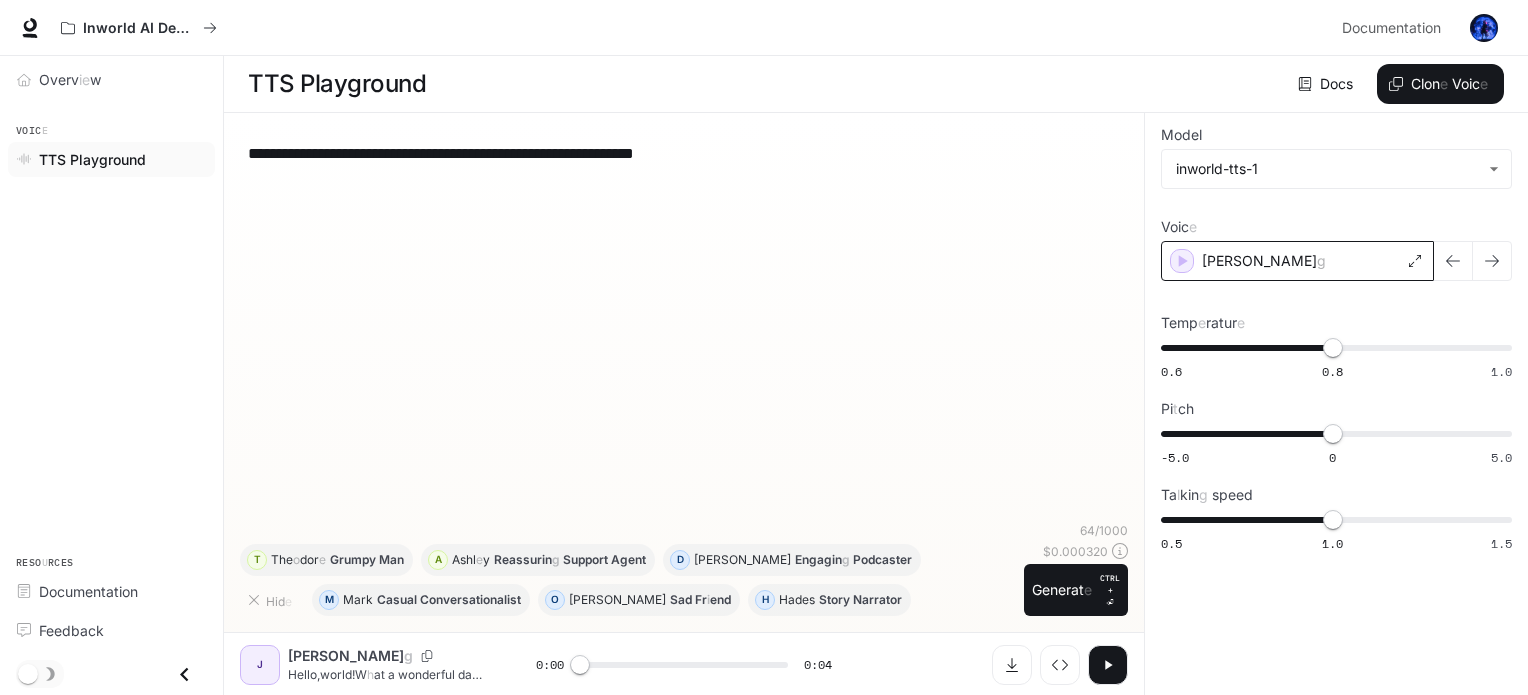 click on "Jin g" at bounding box center (1297, 261) 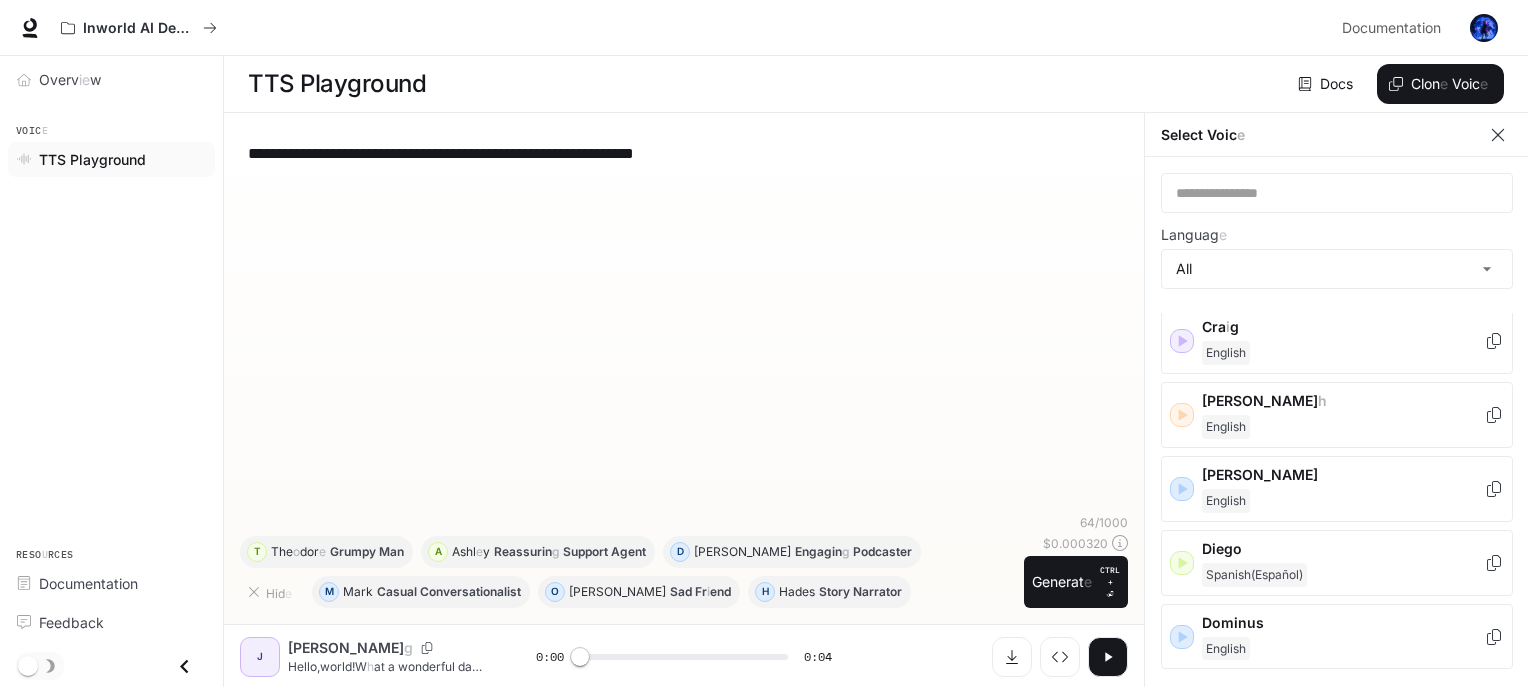 scroll, scrollTop: 0, scrollLeft: 0, axis: both 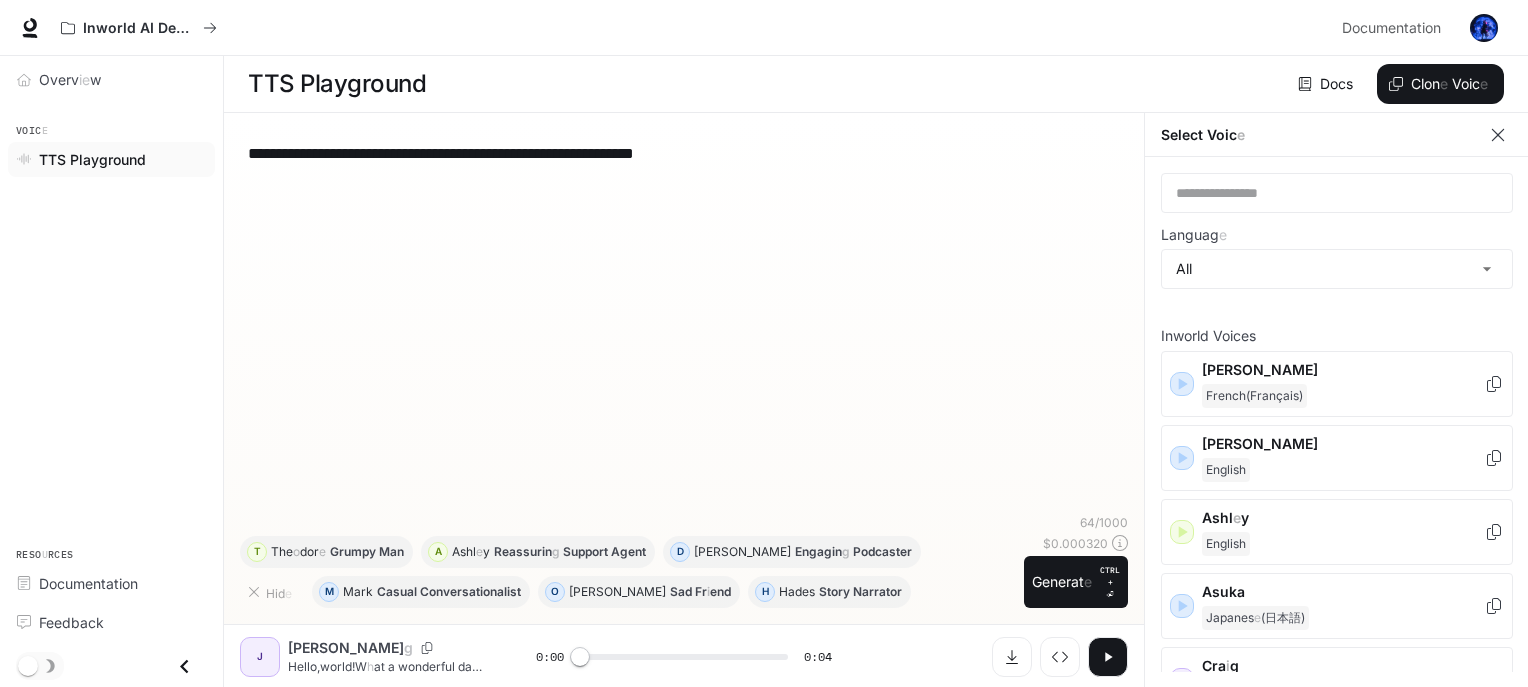click on "**********" at bounding box center (1337, 422) 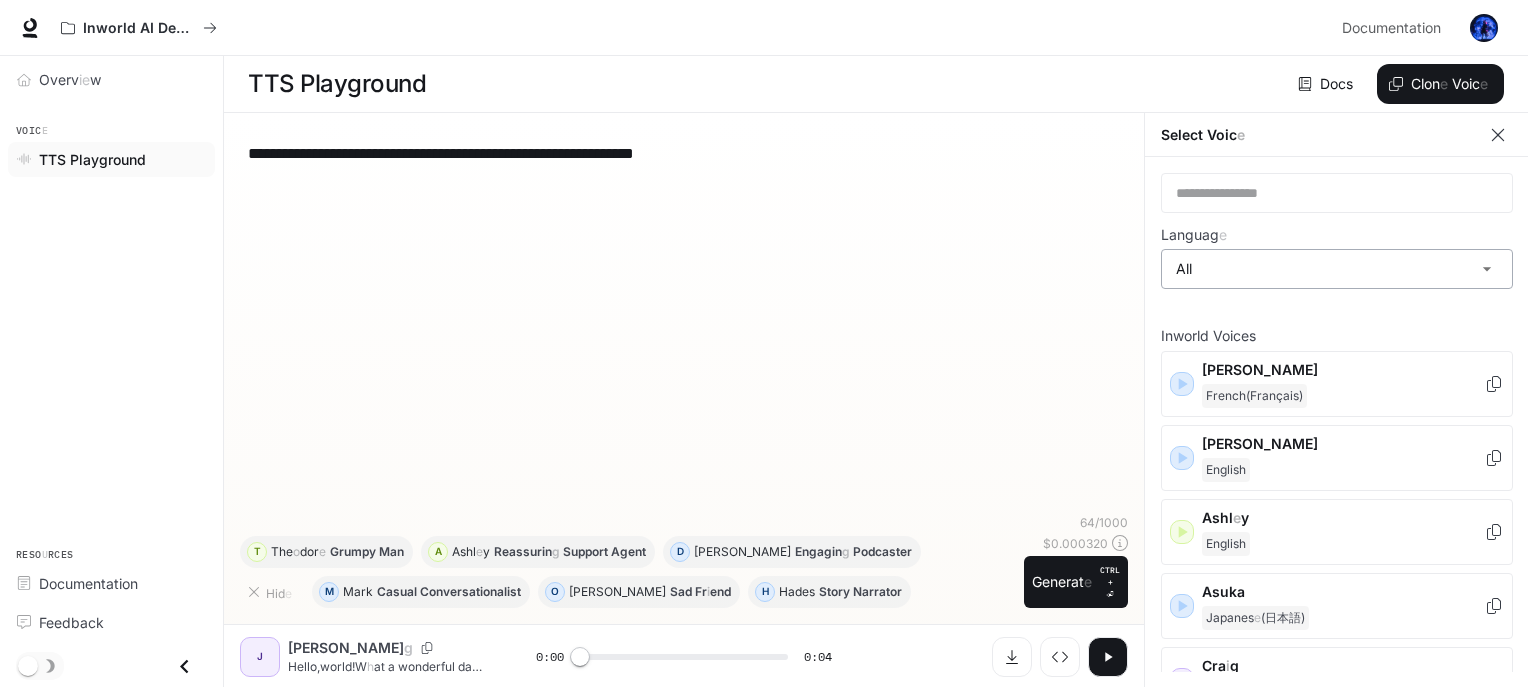 click on "**********" at bounding box center [764, 344] 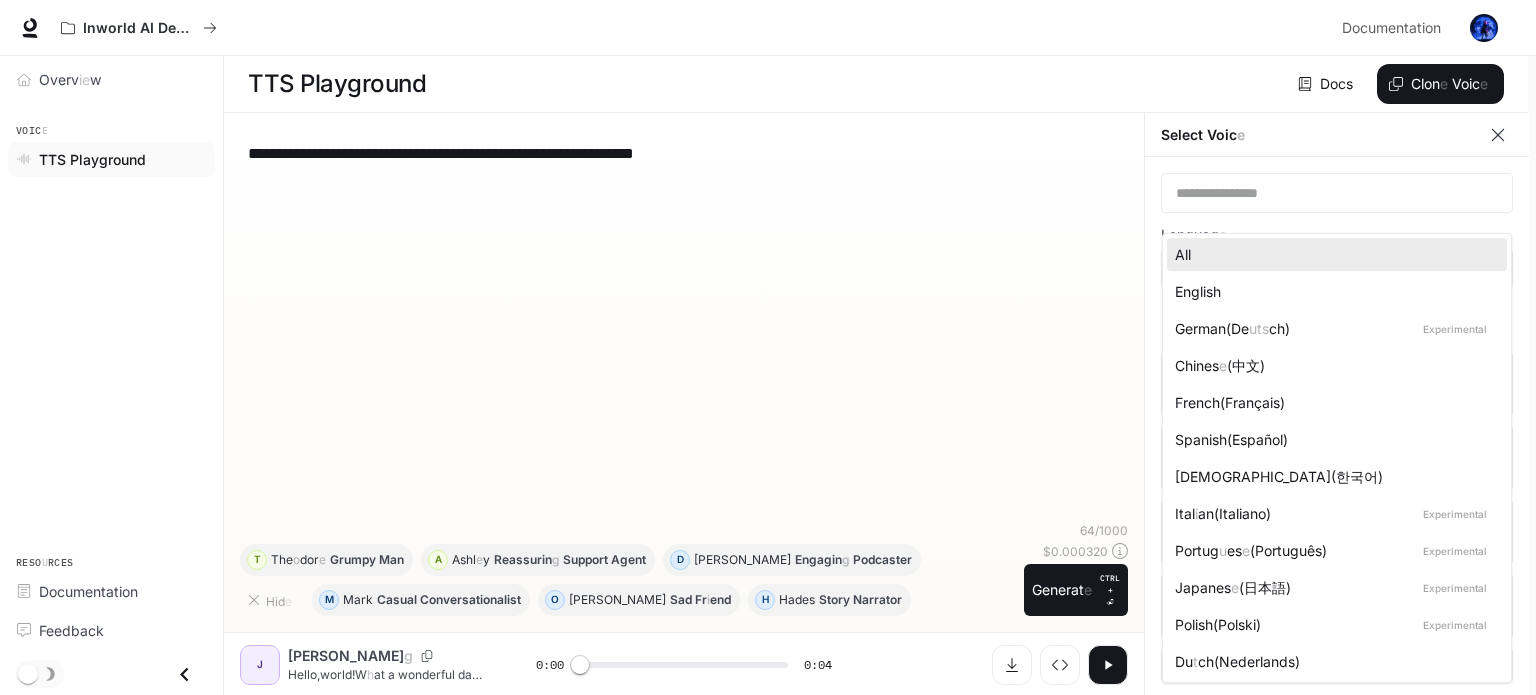 click at bounding box center (768, 347) 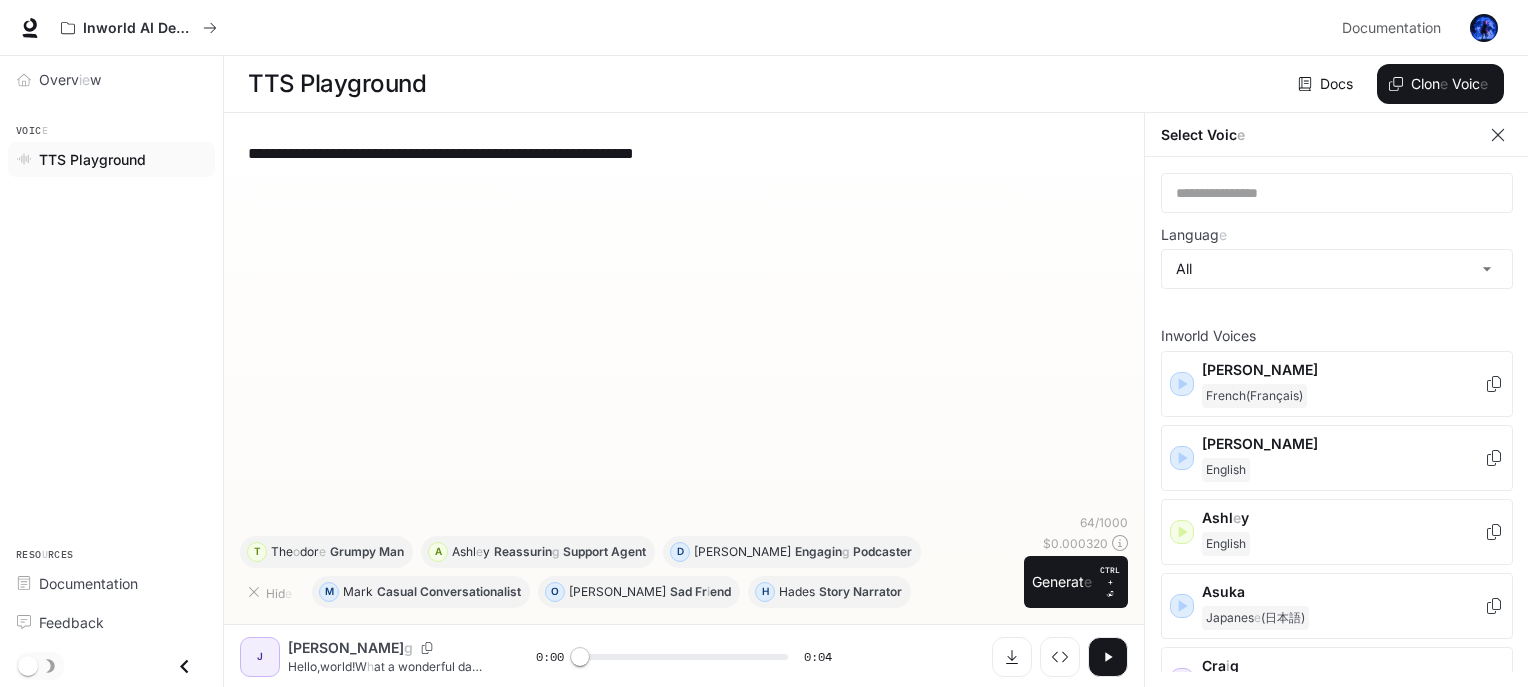 click on "Inworld   Voices Alain French  ( Français ) Alex English Ashl e y English Asuka Japanes e  (日本語) Cra i g English Debora h English Dennis English Diego Spanish  ( Español ) Dominus English Edward English Elizabeth English Erik Du t ch  ( Nederlands ) Étienne French  ( Français ) G i anni Ital i an  ( Italiano ) Hades English Heitor Portug u es e  ( Português ) Hélène French  ( Français ) Hyunwoo Korean  (한국어) Jin g Chines e  (中文) Jo h anna German  ( De uts ch ) Josef German  ( De uts ch ) Julia English Katrien Du t ch  ( Nederlands ) Lennart Du t ch  ( Nederlands ) Lor e Du t ch  ( Nederlands ) Lupita Spanish  ( Español ) Maitê Portug u es e  ( Português ) Mark English Math ie u French  ( Français ) Mig u el Spanish  ( Español ) Minji Korean  (한국어) Olivia English Orietta Ital i an  ( Italiano ) Pixi e English Priya English Rafael Spanish  ( Español ) Ronald English Sara h English Satoshi Japanes e  (日本語) Seojun Korean  (한국어) Sha u n English Szymon Polish  ( ) The" at bounding box center [1337, 2176] 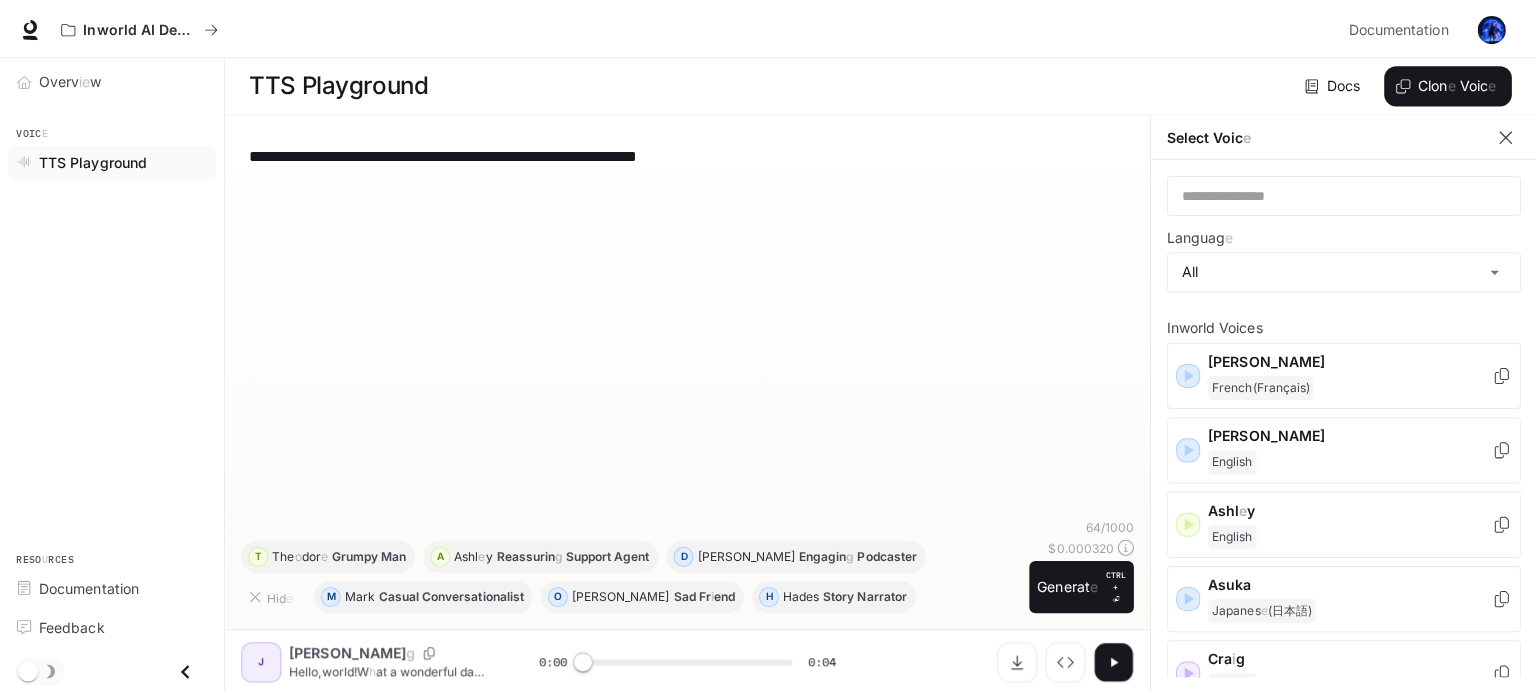 scroll, scrollTop: 0, scrollLeft: 0, axis: both 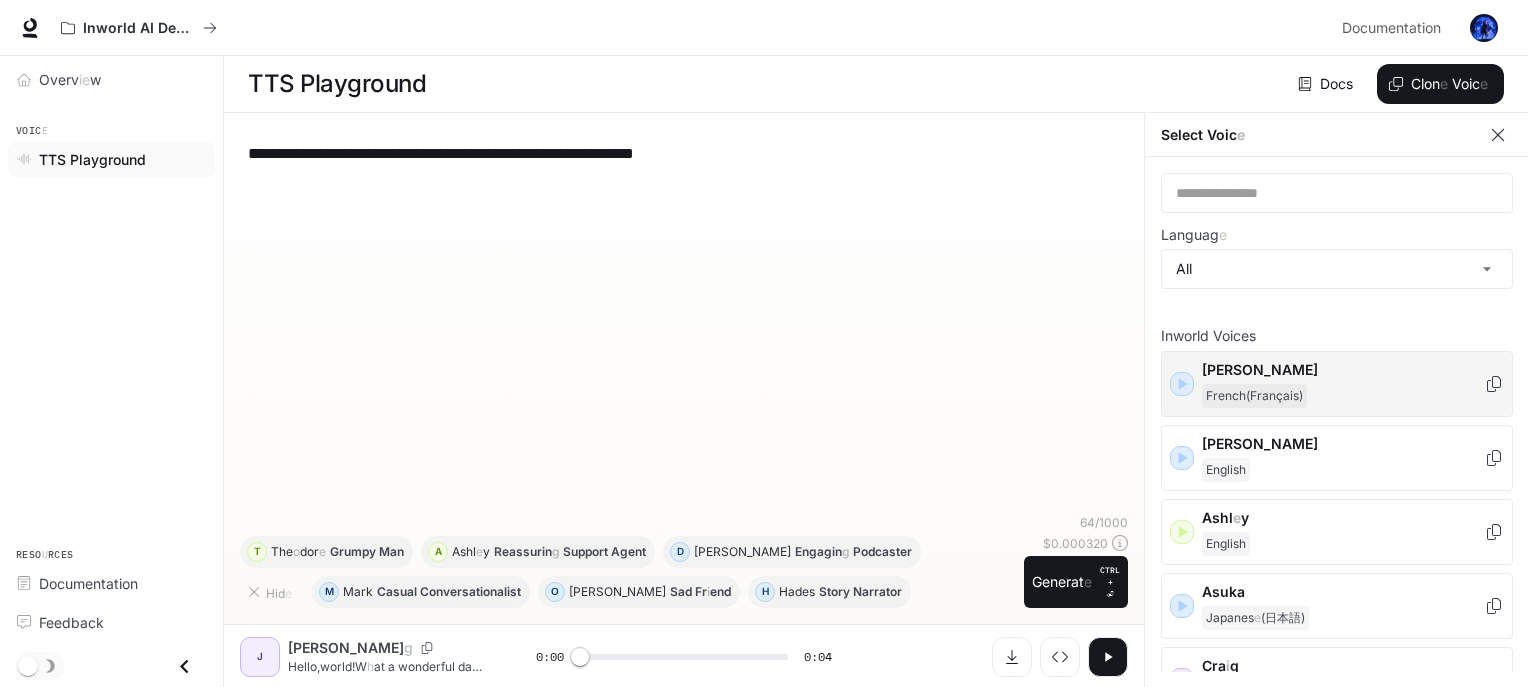 click on "Alain French  ( Français )" at bounding box center (1337, 384) 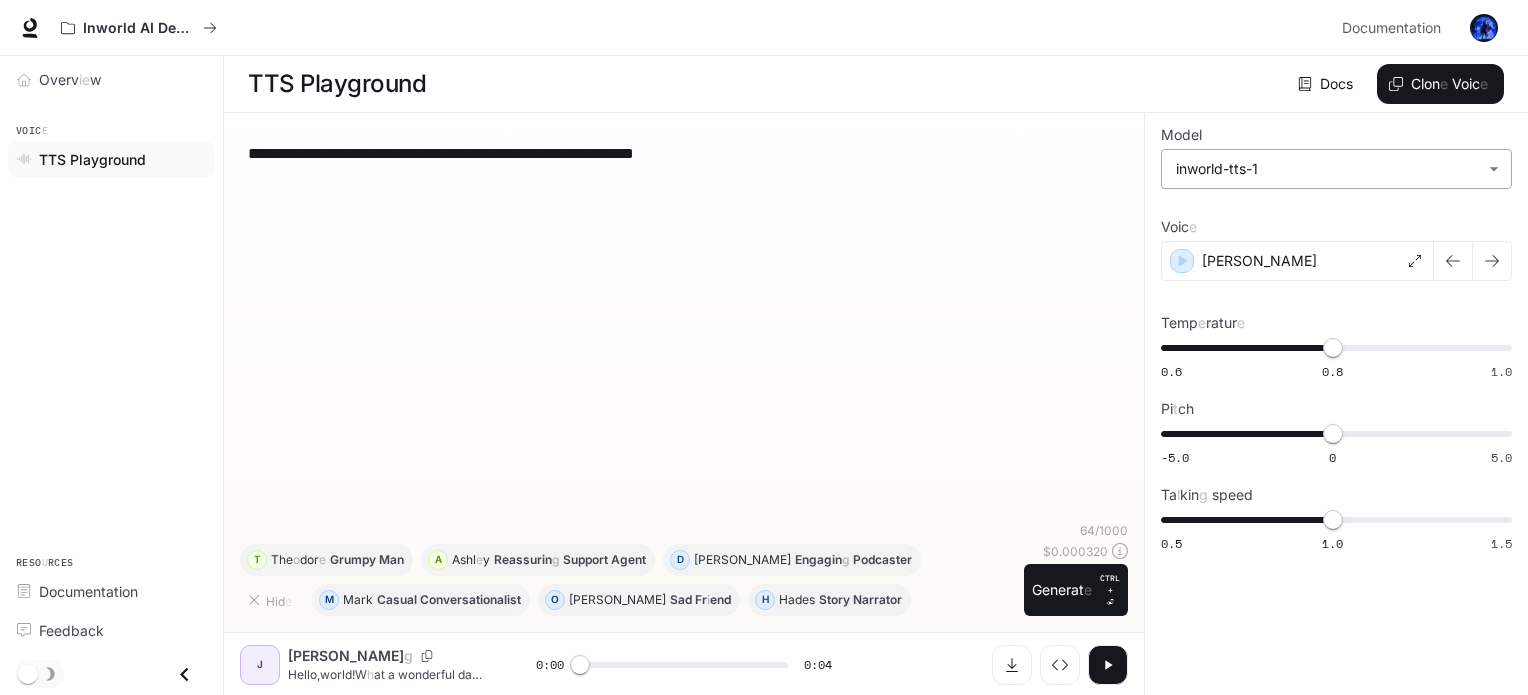 click on "**********" at bounding box center (764, 348) 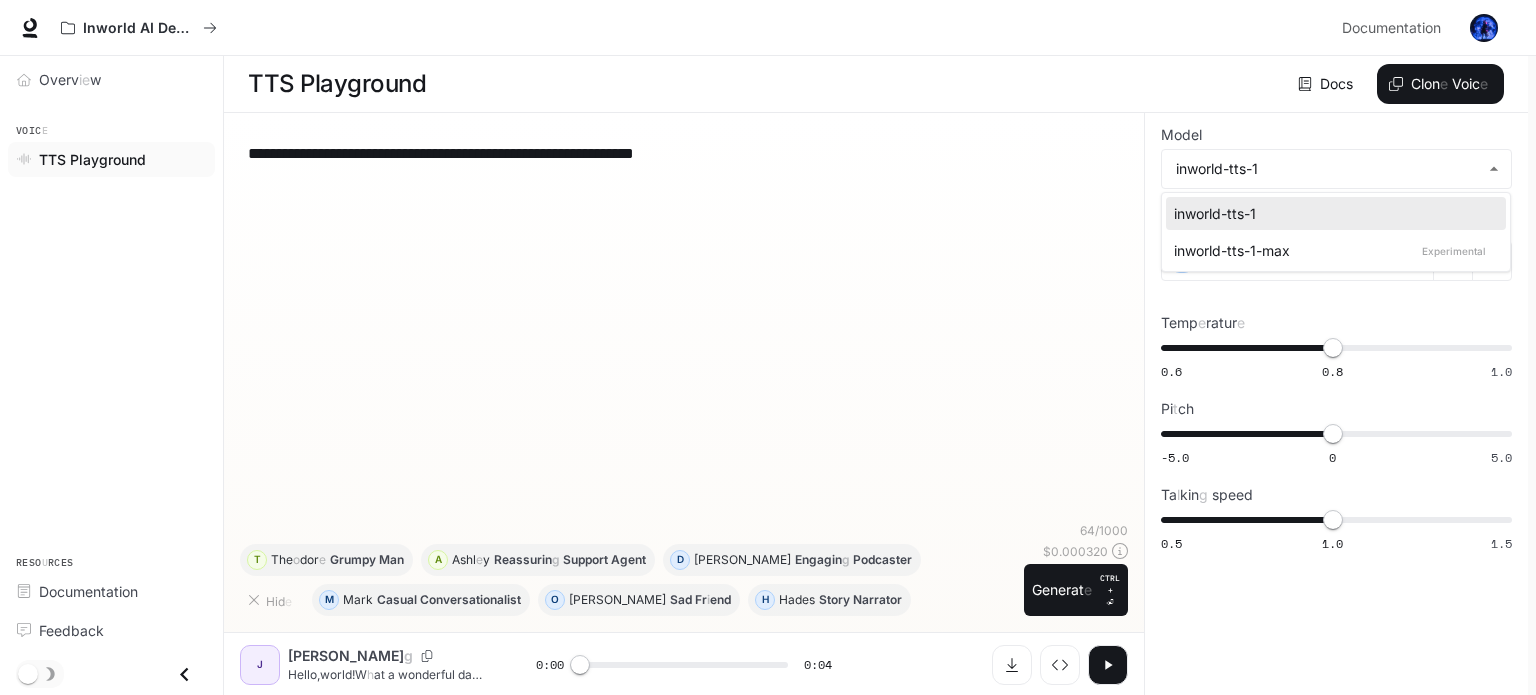 click at bounding box center (768, 347) 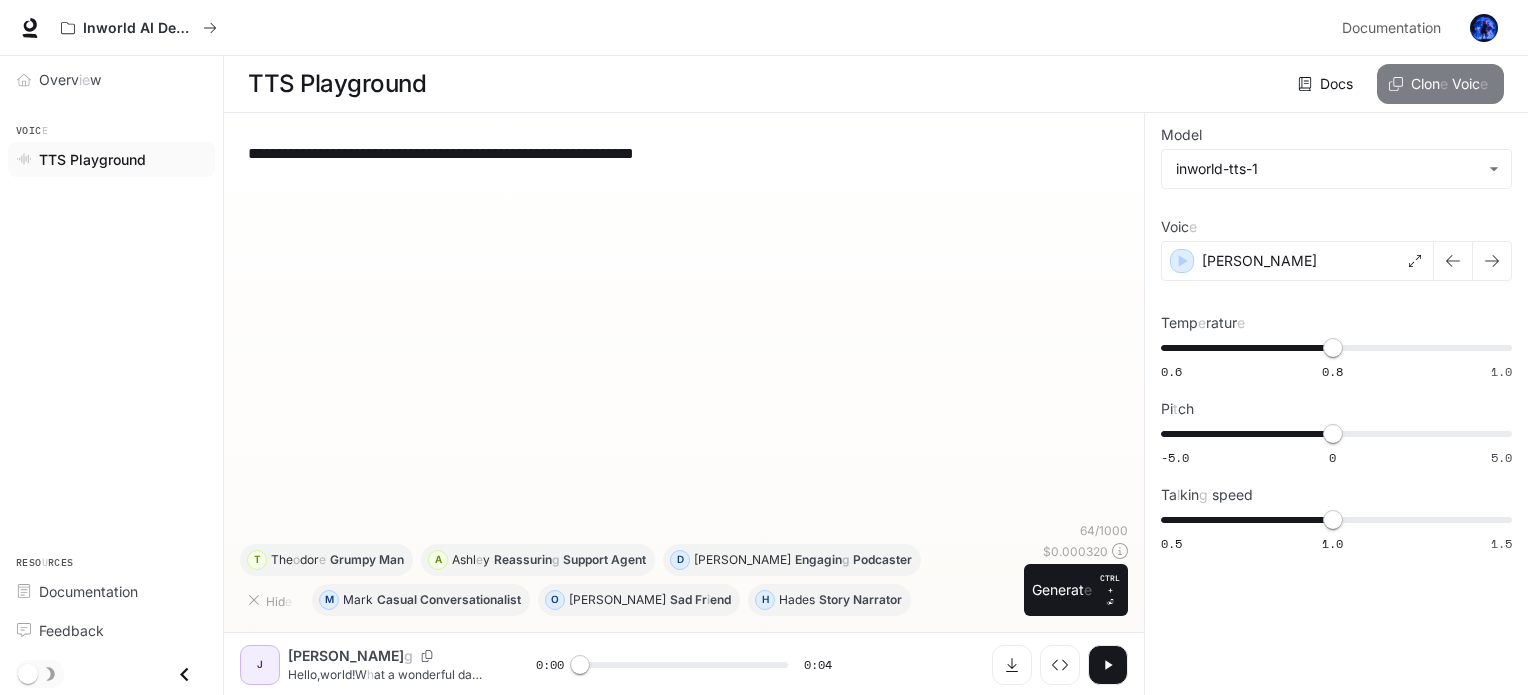 click on "Clon e   Voic e" at bounding box center (1440, 84) 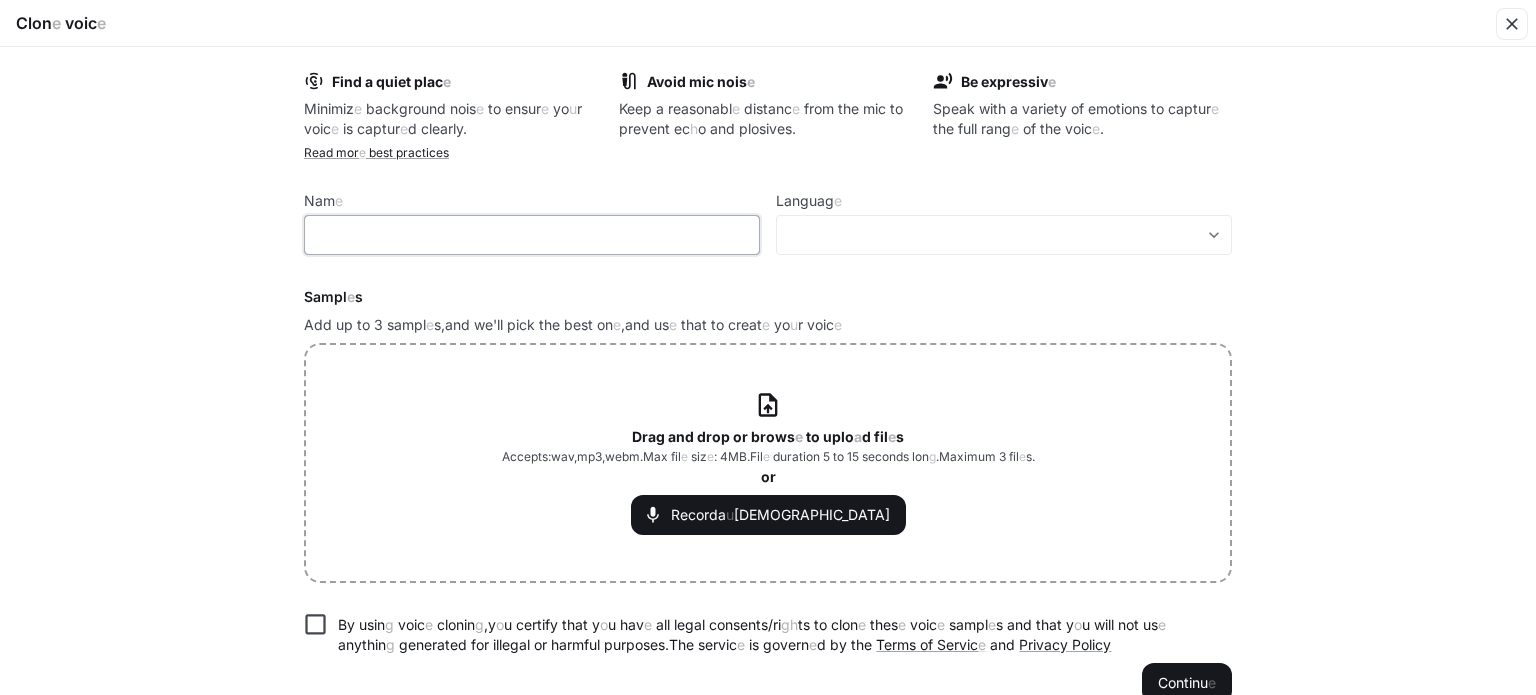 click at bounding box center [532, 235] 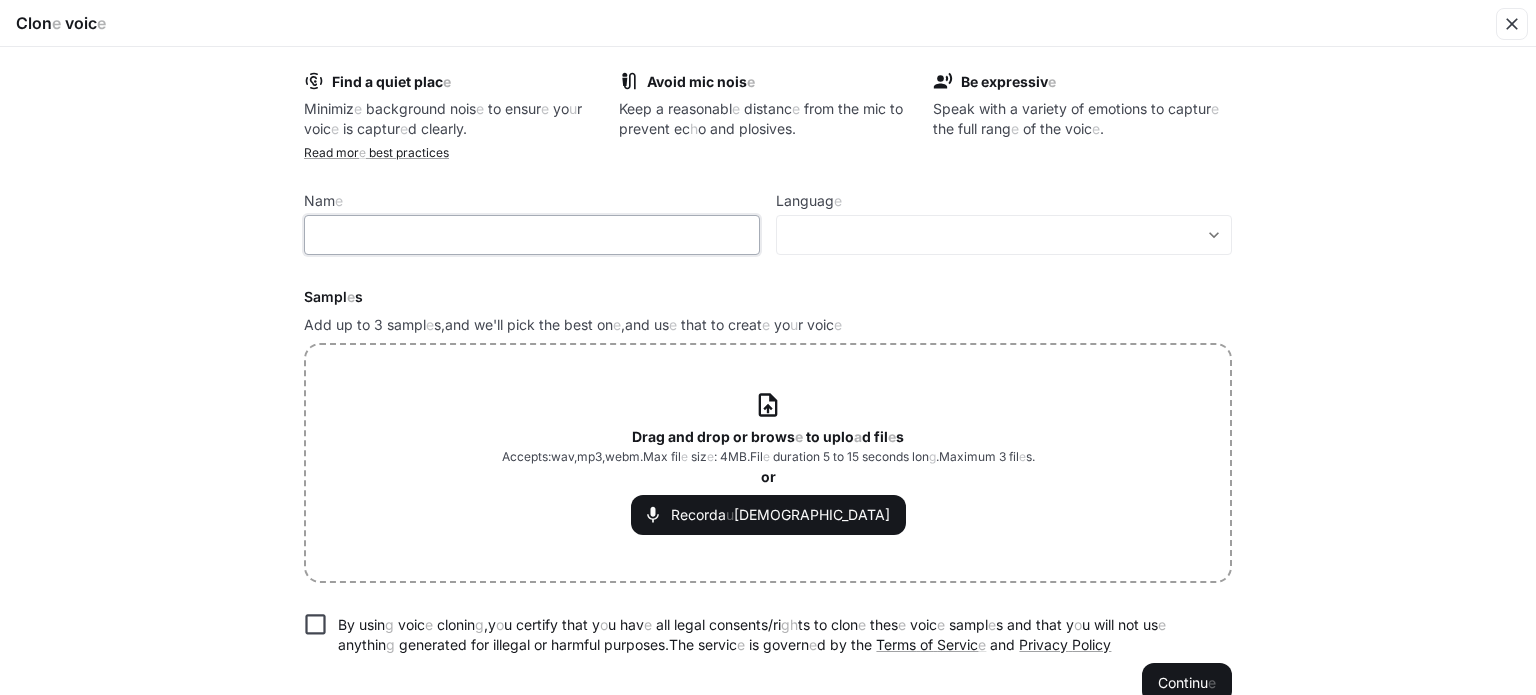 scroll, scrollTop: 32, scrollLeft: 0, axis: vertical 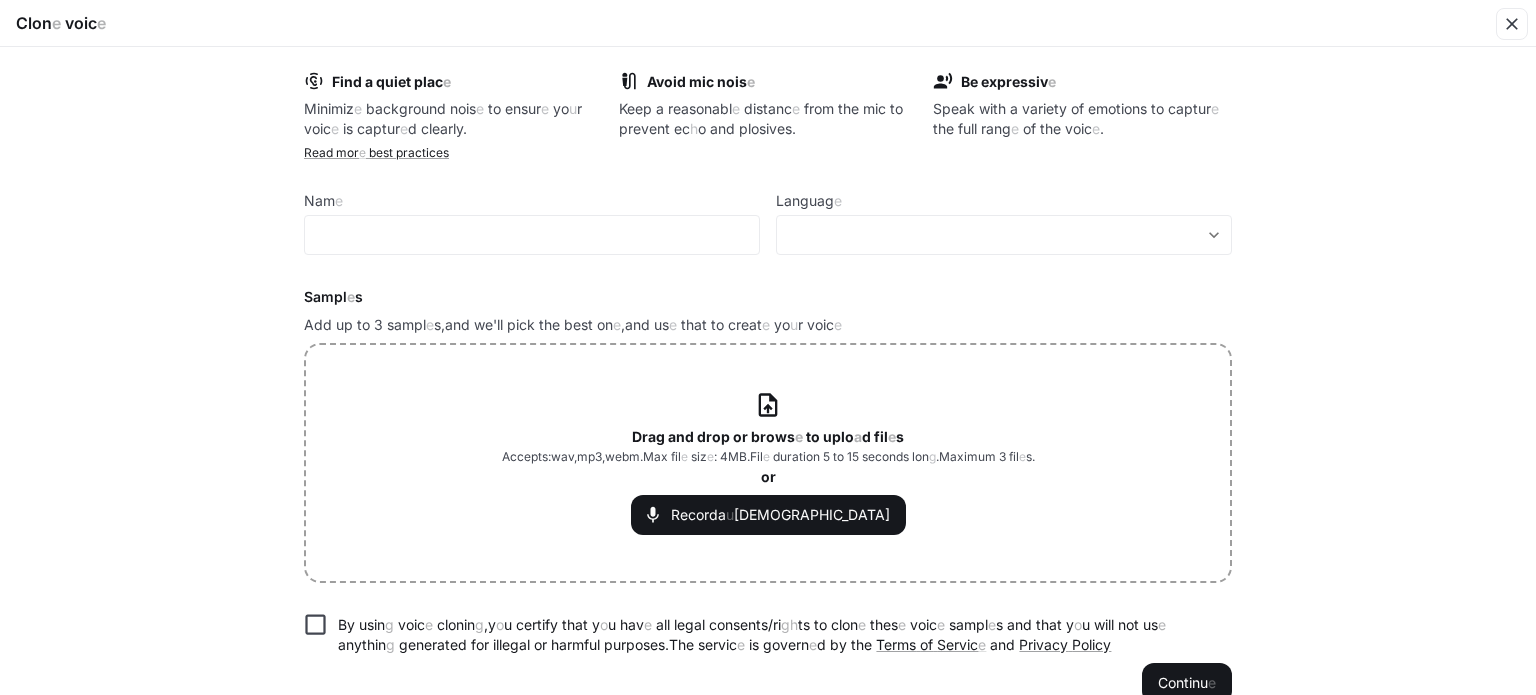 click on "Clon e   voic e" at bounding box center (768, 23) 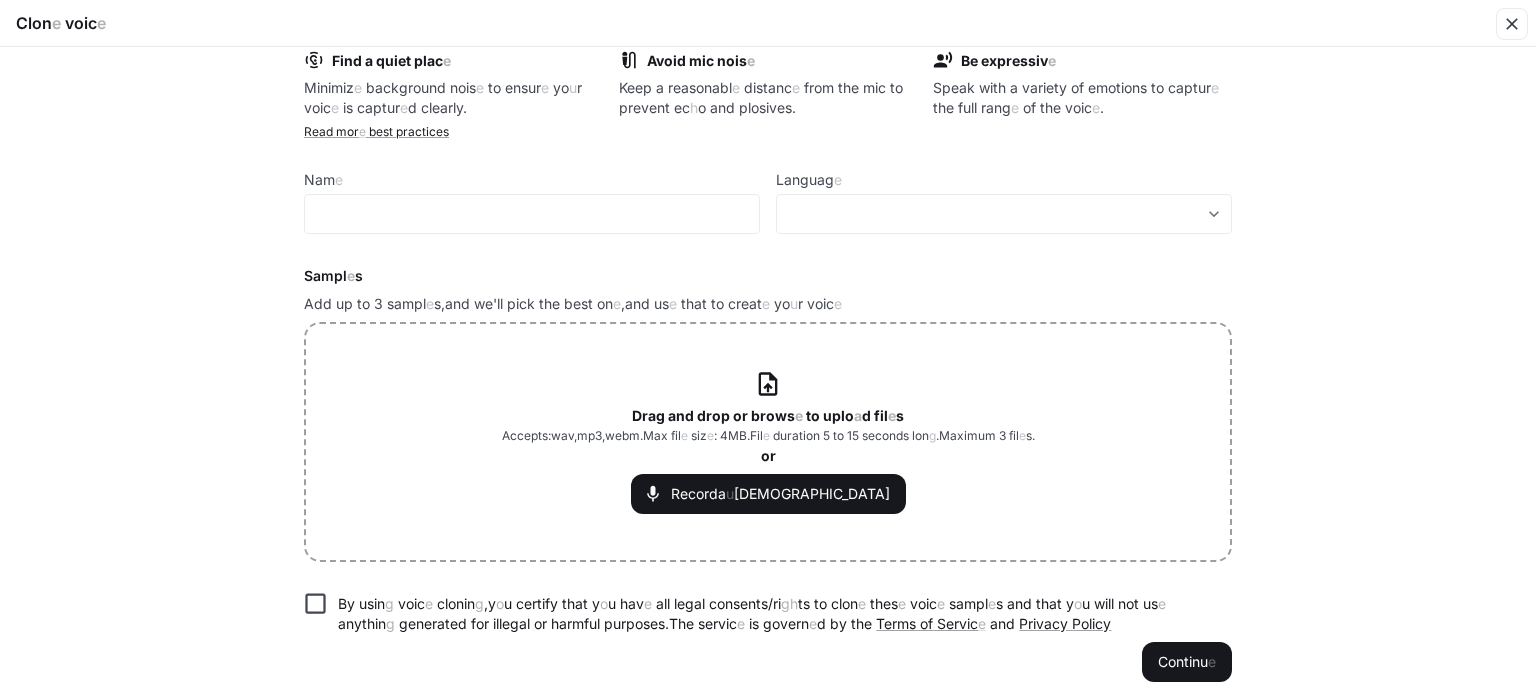 scroll, scrollTop: 32, scrollLeft: 0, axis: vertical 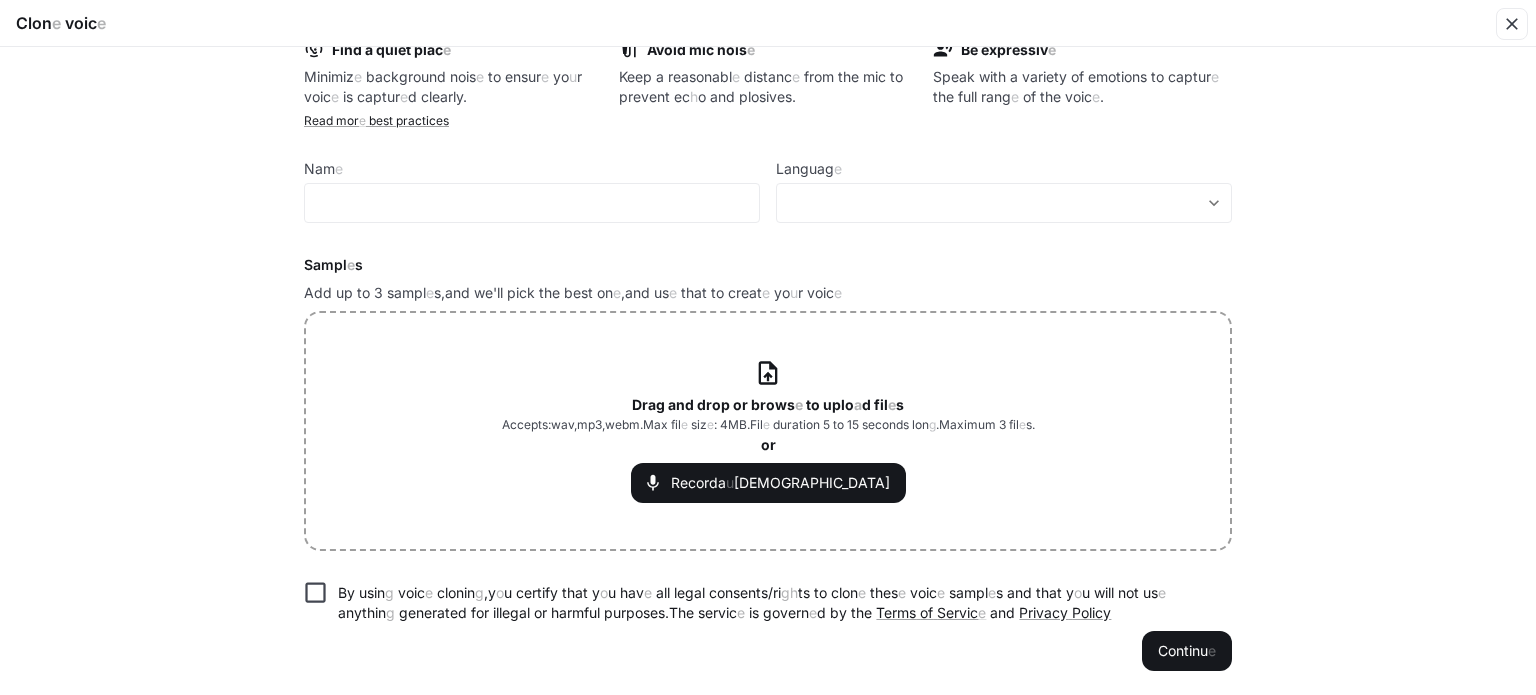 click on "By   usin g   voic e   clonin g ,  y o u   certify   that   y o u   hav e   all   legal   consents / ri gh ts   to   clon e   thes e   voic e   sampl e s   and   that   y o u   will   not   us e   anythin g   generated   for   illegal   or   harmful   purposes .  The   servic e   is   govern e d   by   the   Terms   of   Servic e   and   Privacy   Policy" at bounding box center (777, 603) 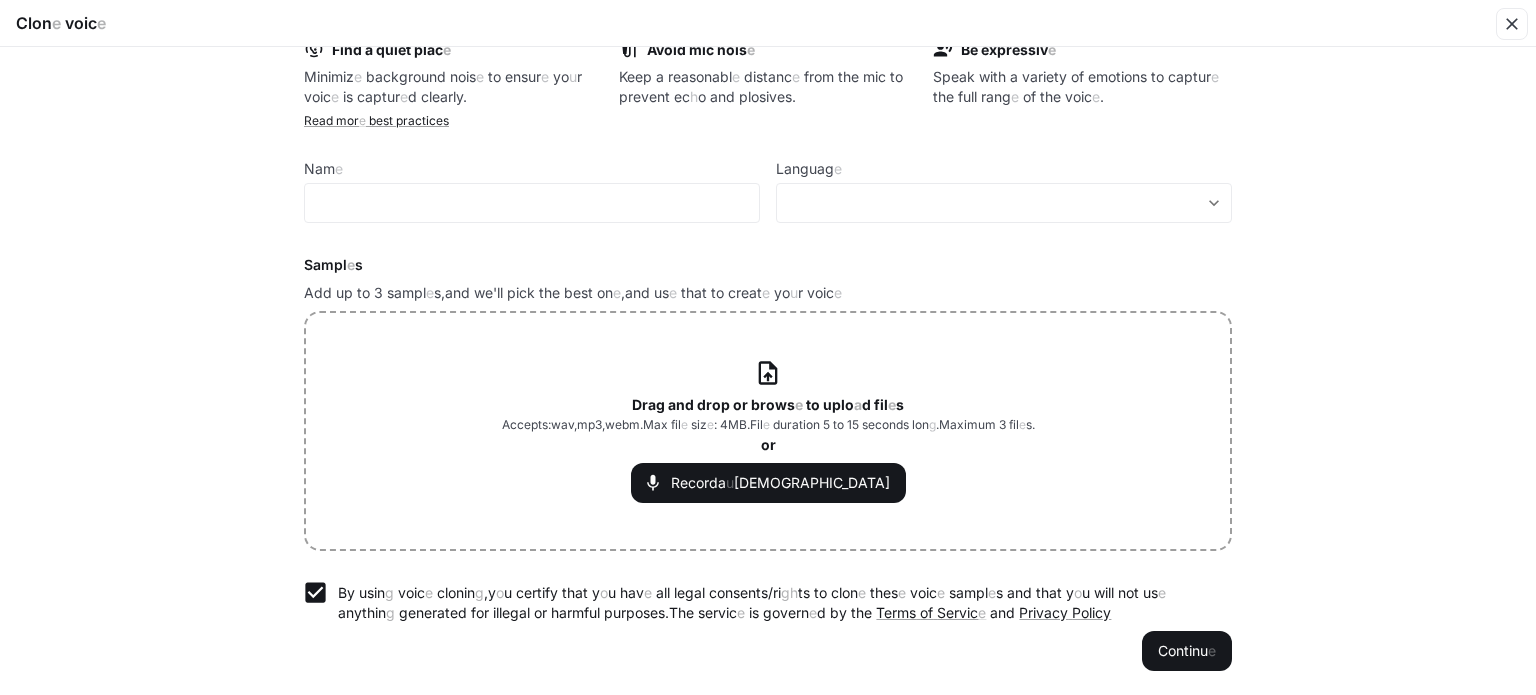 scroll, scrollTop: 0, scrollLeft: 0, axis: both 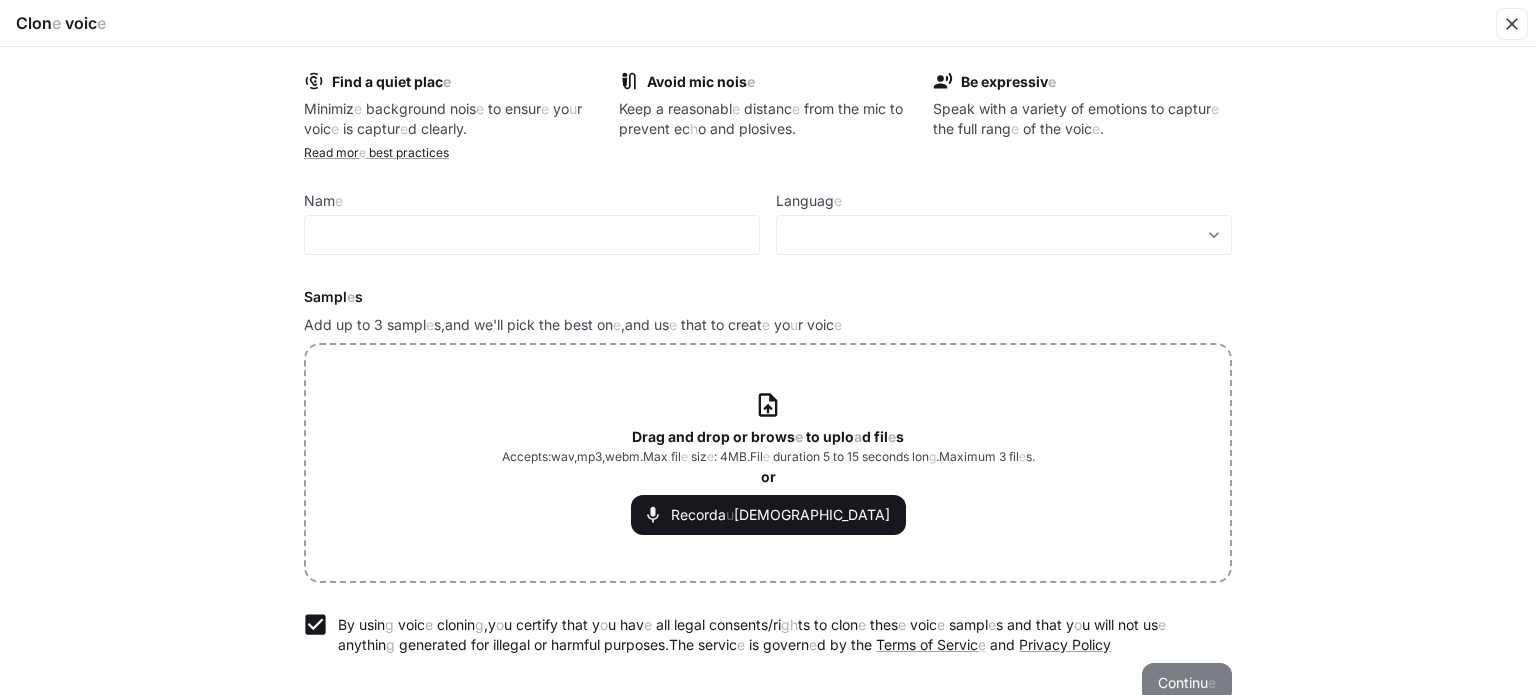 click on "Continu" at bounding box center [1183, 683] 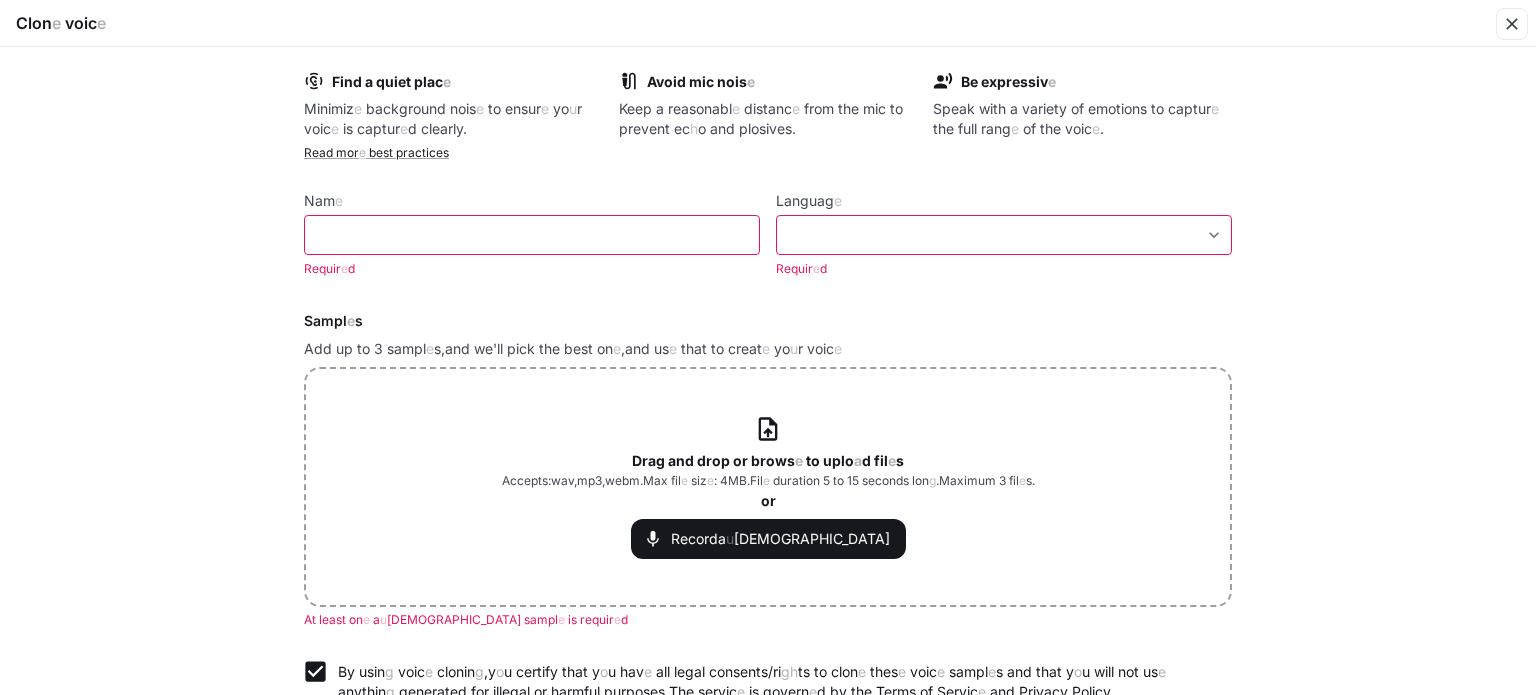 click on "Requir e d" at bounding box center [525, 269] 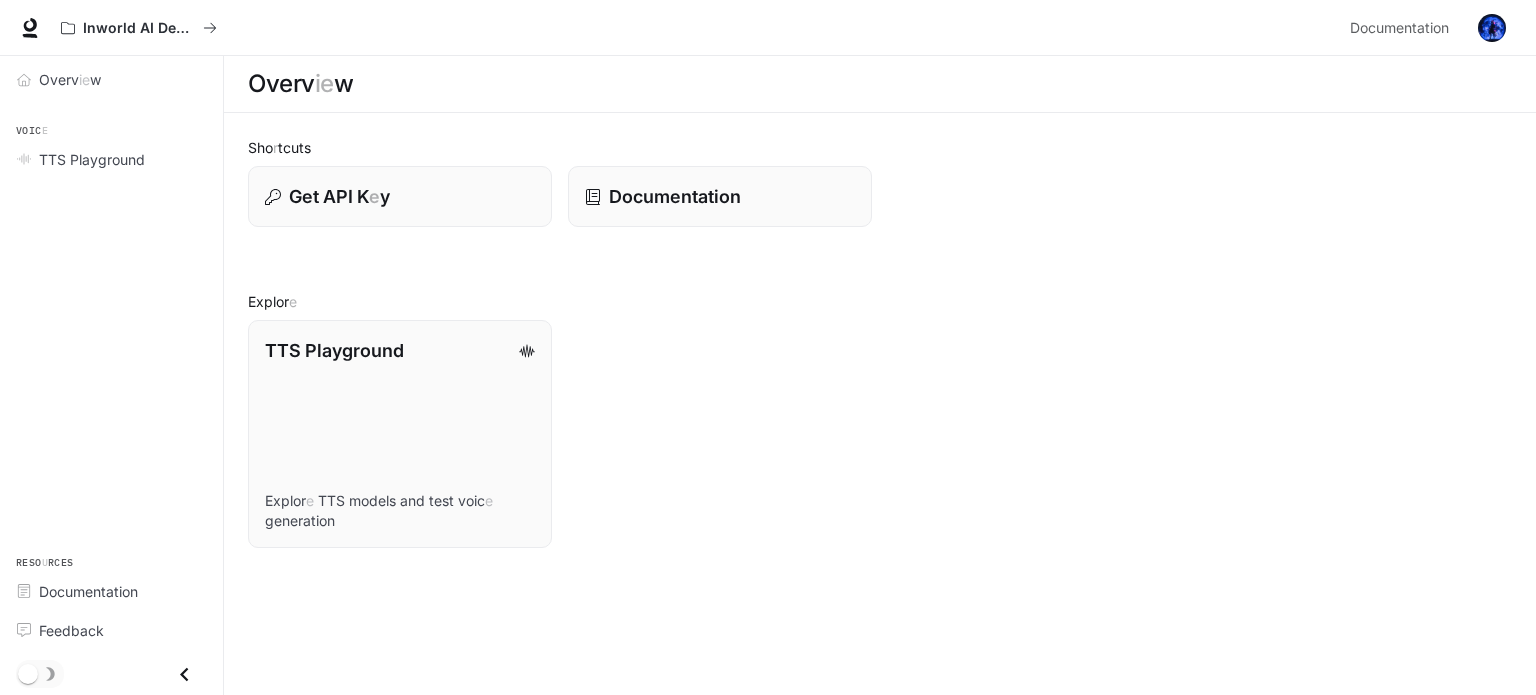 scroll, scrollTop: 0, scrollLeft: 0, axis: both 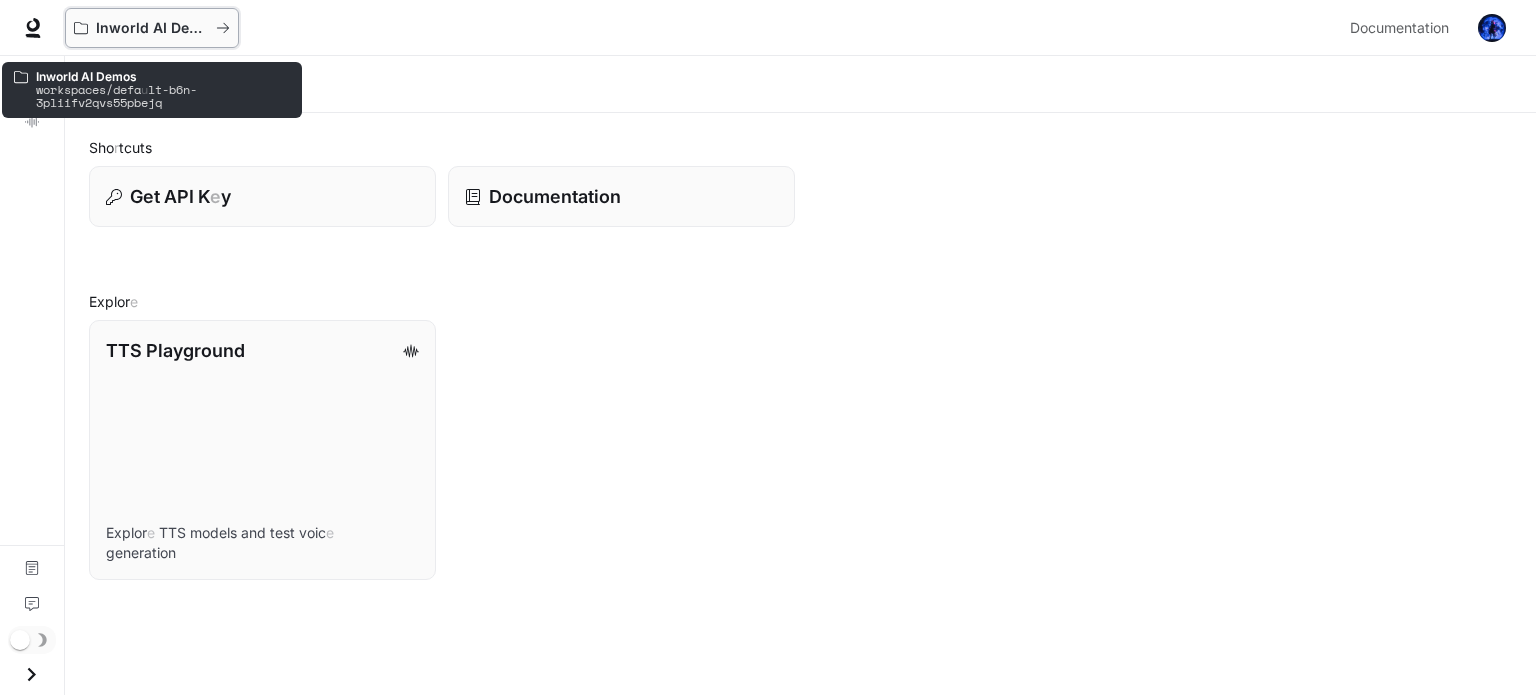 click on "Inworld   AI   Demos" at bounding box center [152, 28] 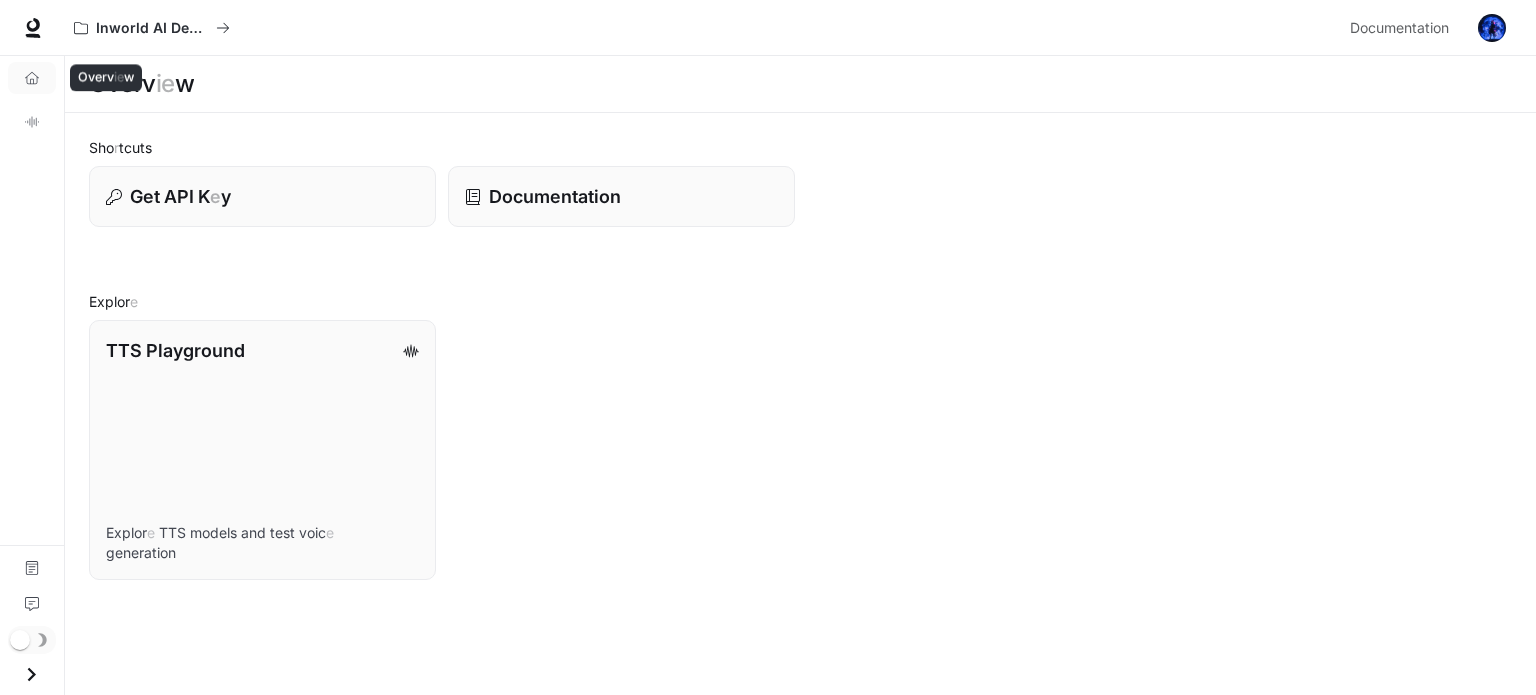 click on "Overv ie w" at bounding box center (32, 78) 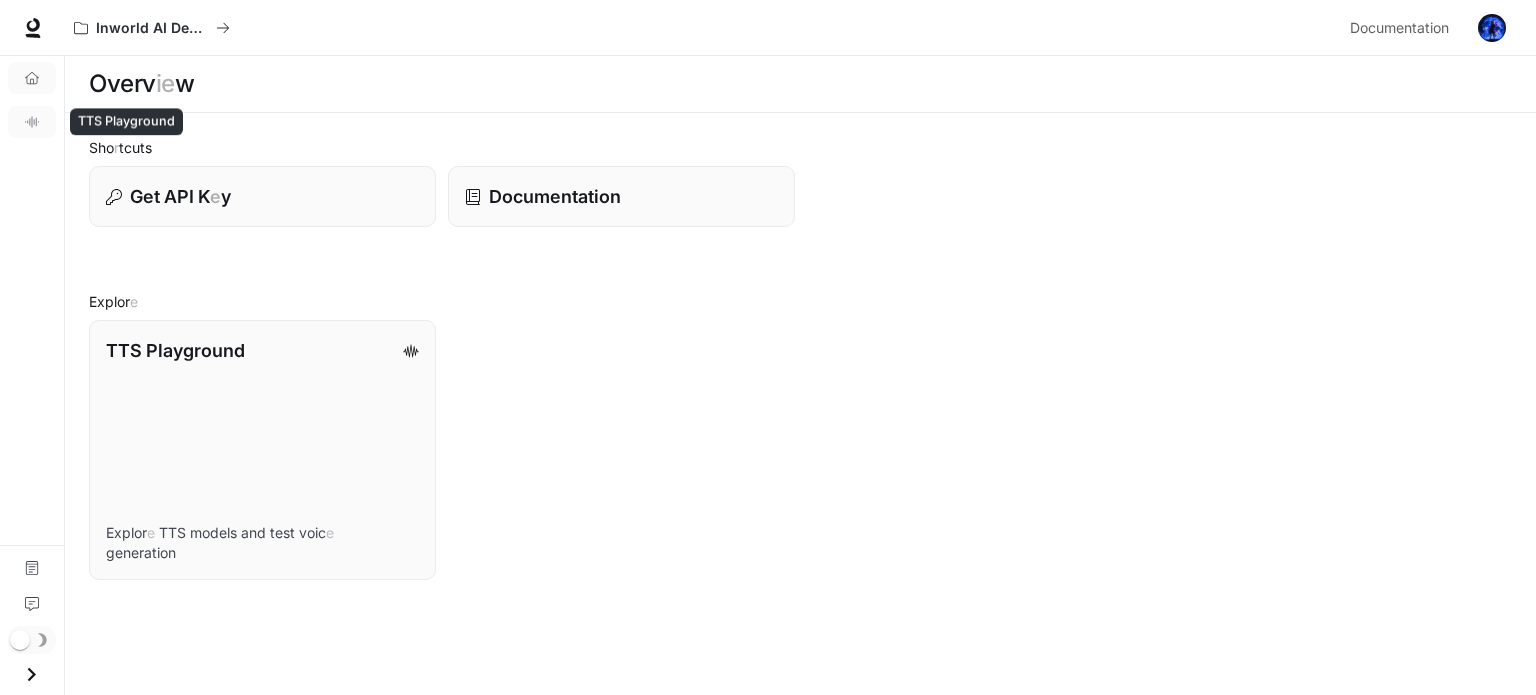 click 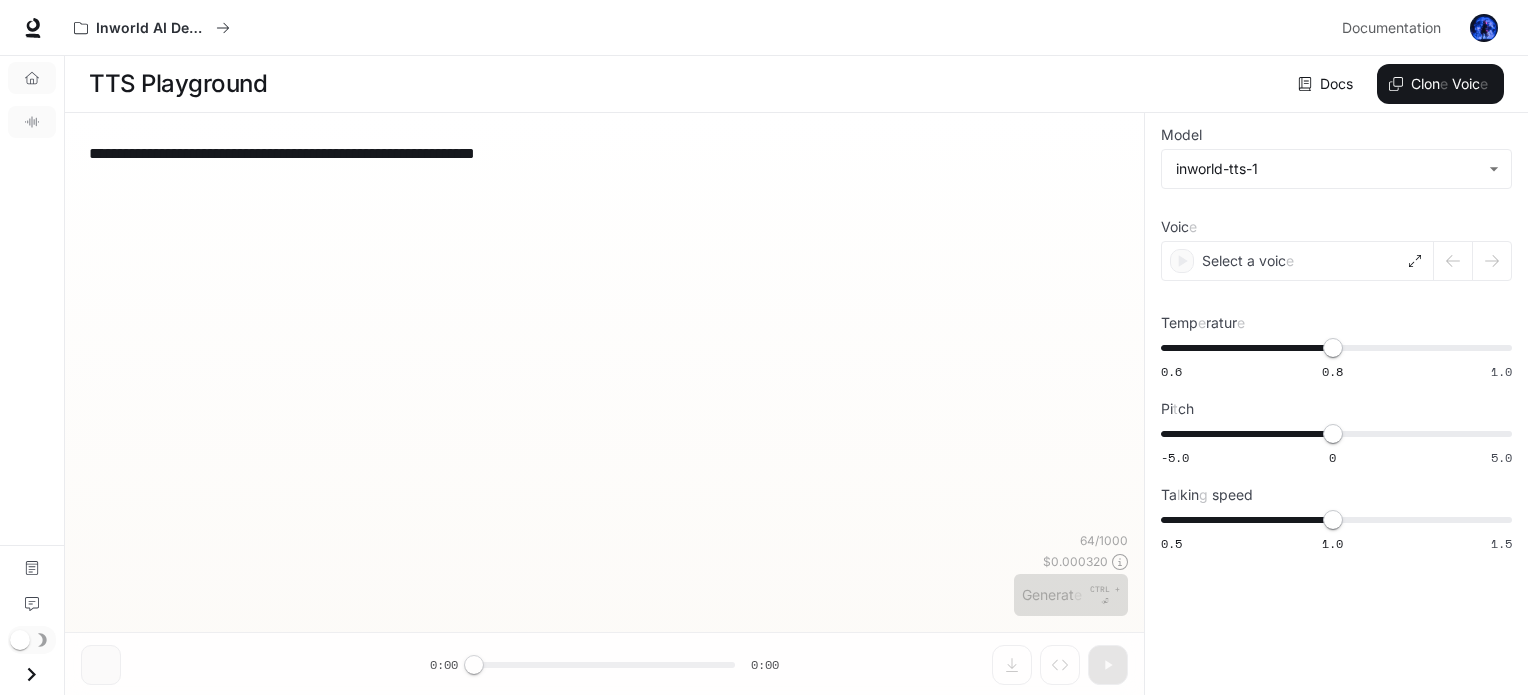 click 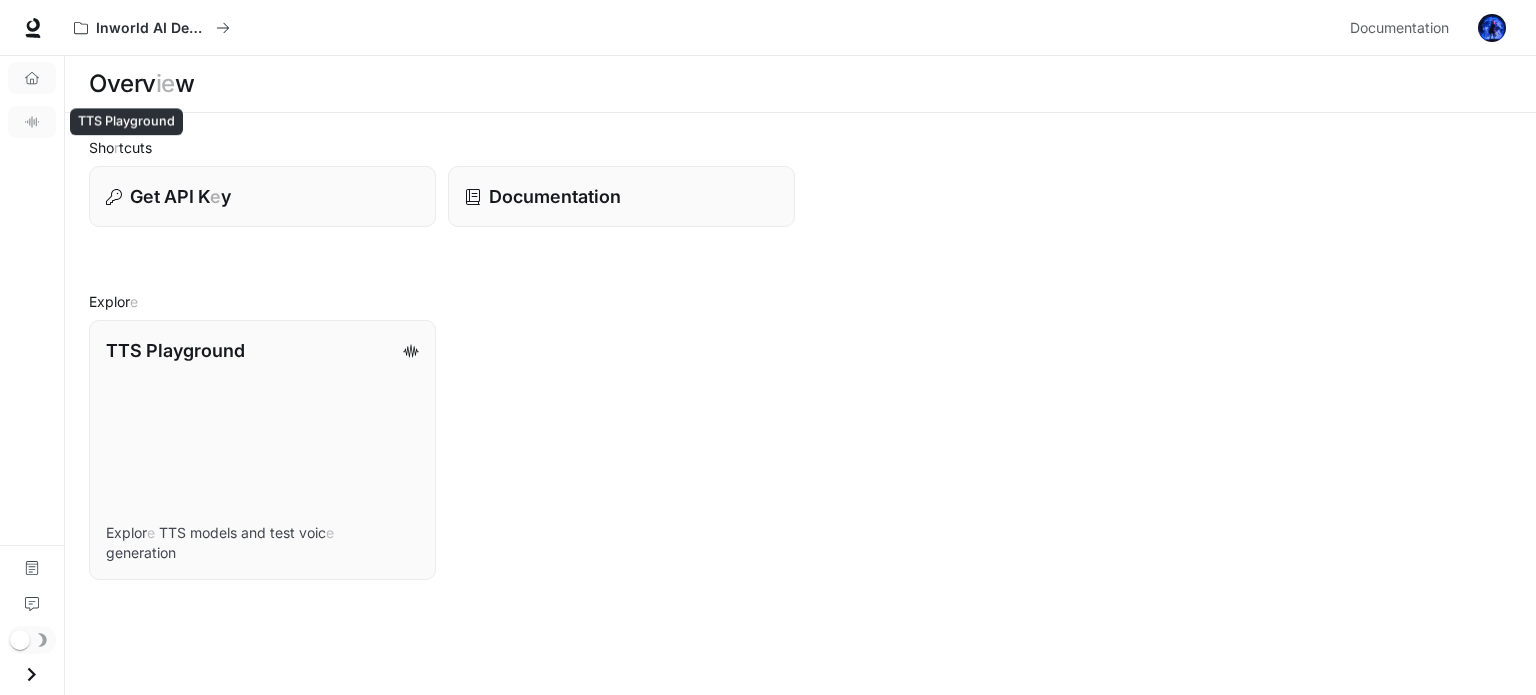 click on "TTS   Playground" at bounding box center [32, 122] 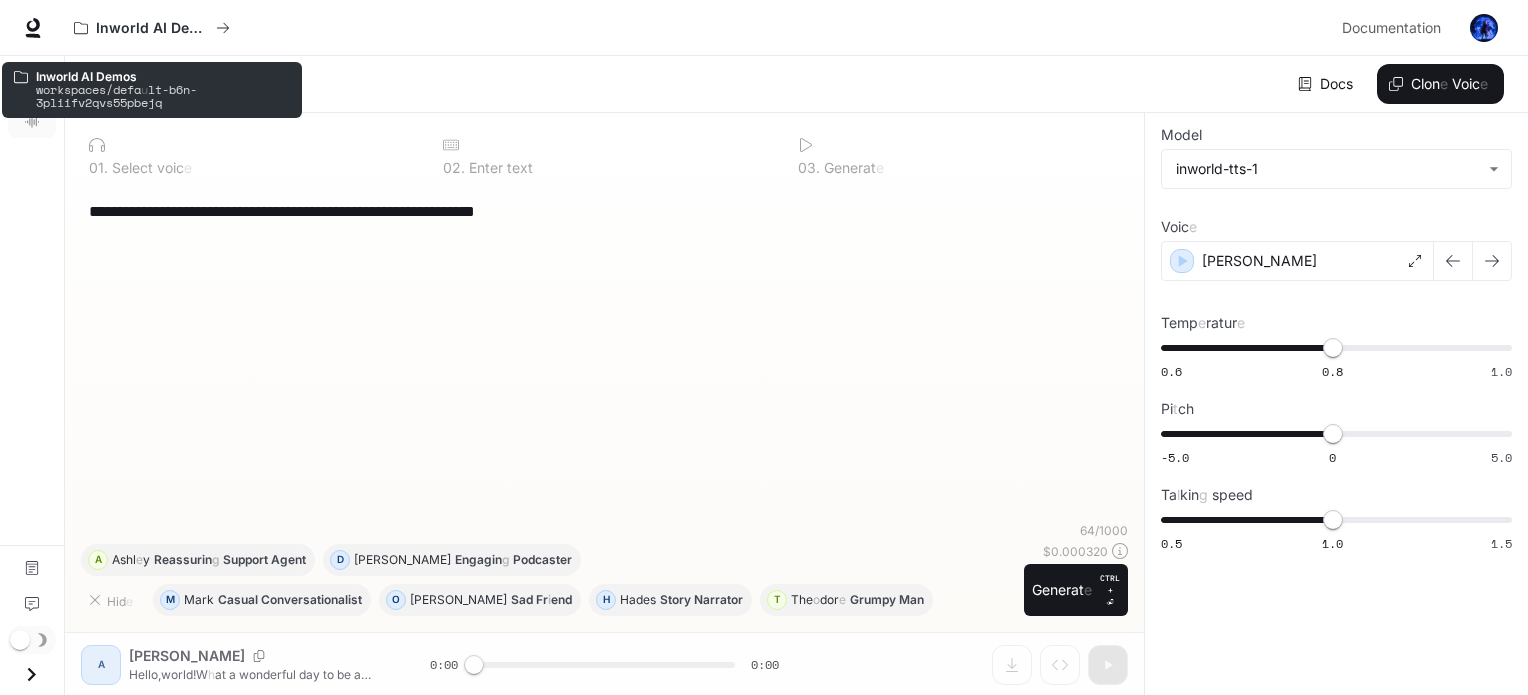 click on "Inworld   AI   Demos" at bounding box center [699, 28] 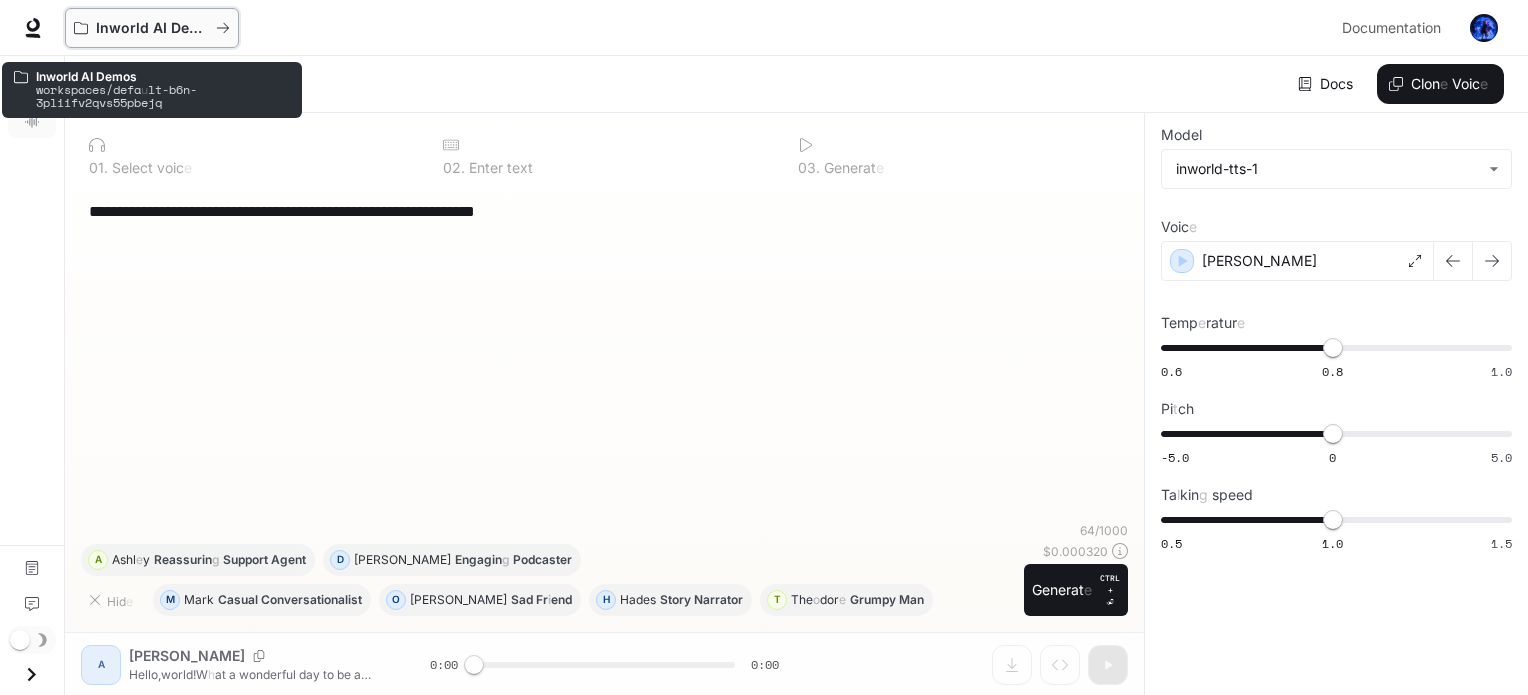 click 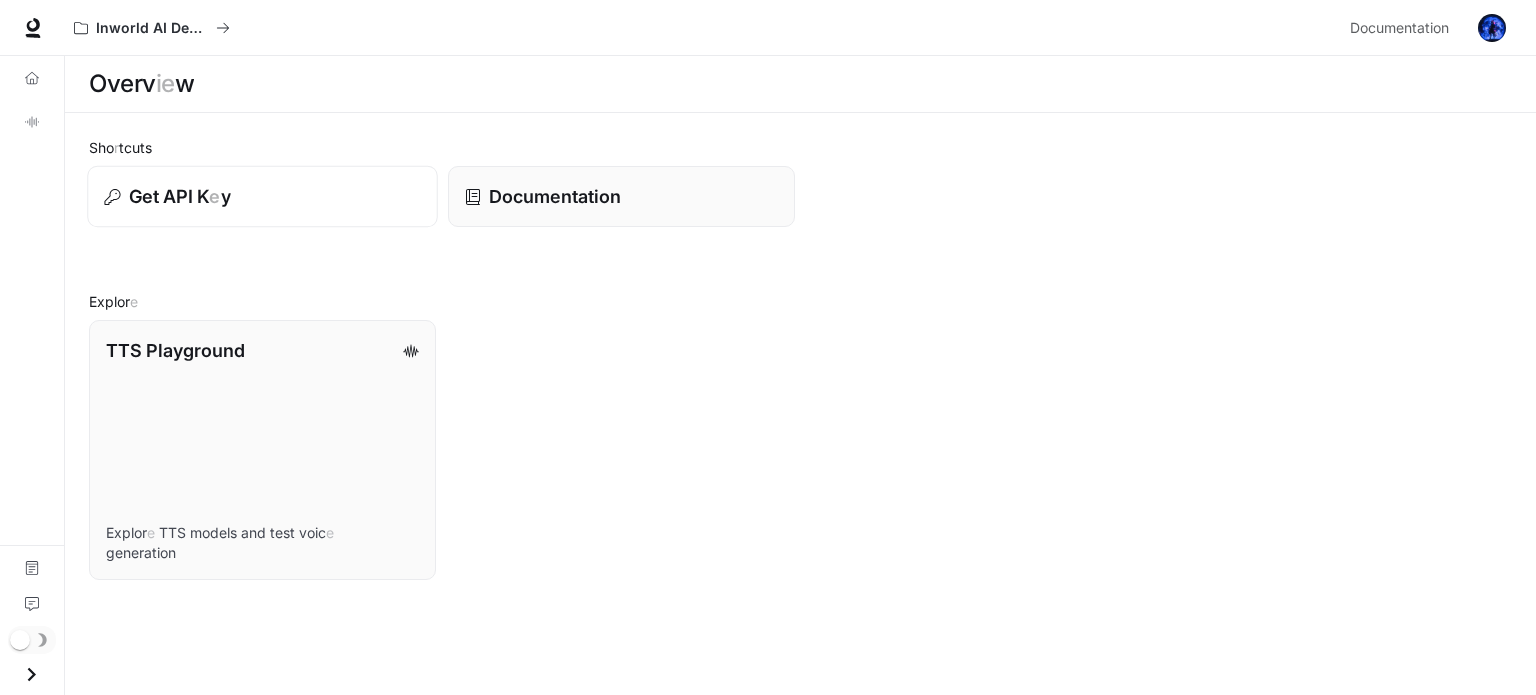 click on "Get   API   K e y" at bounding box center (262, 197) 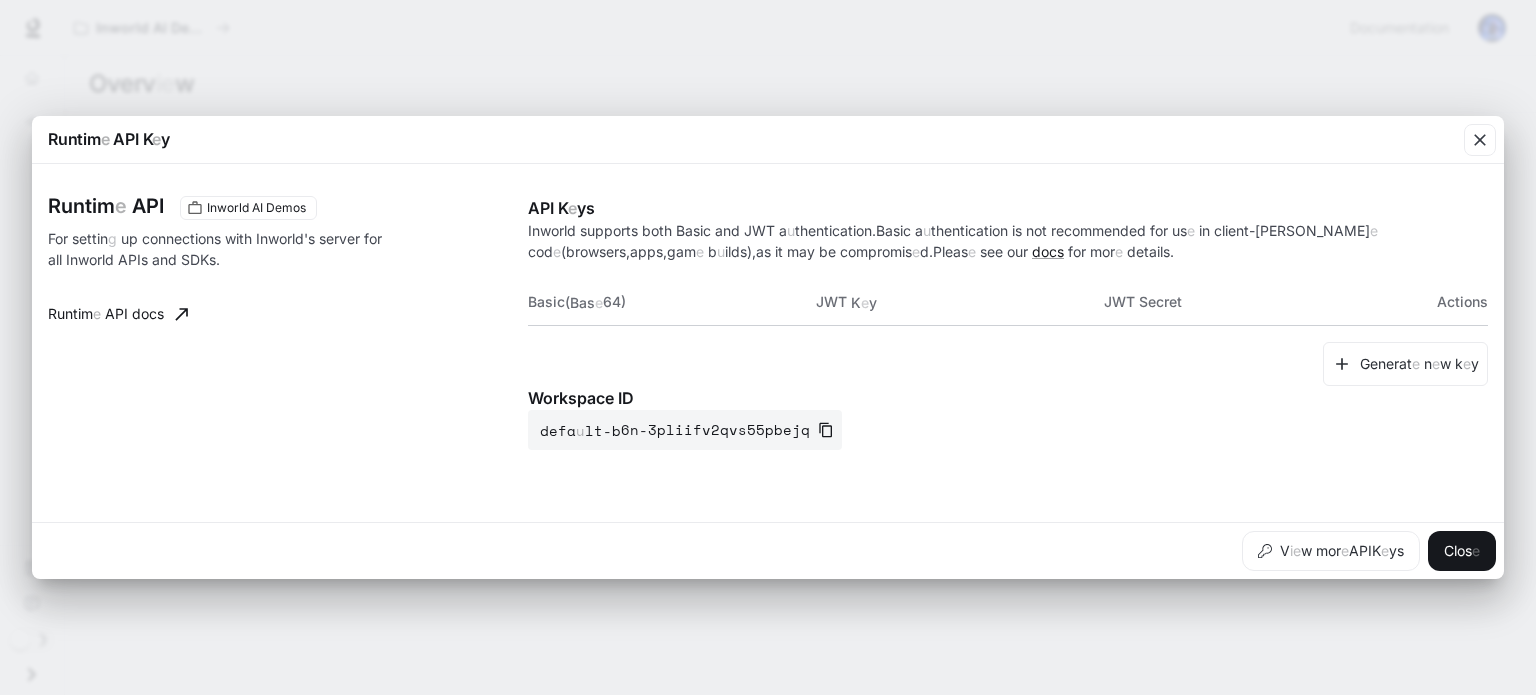 click 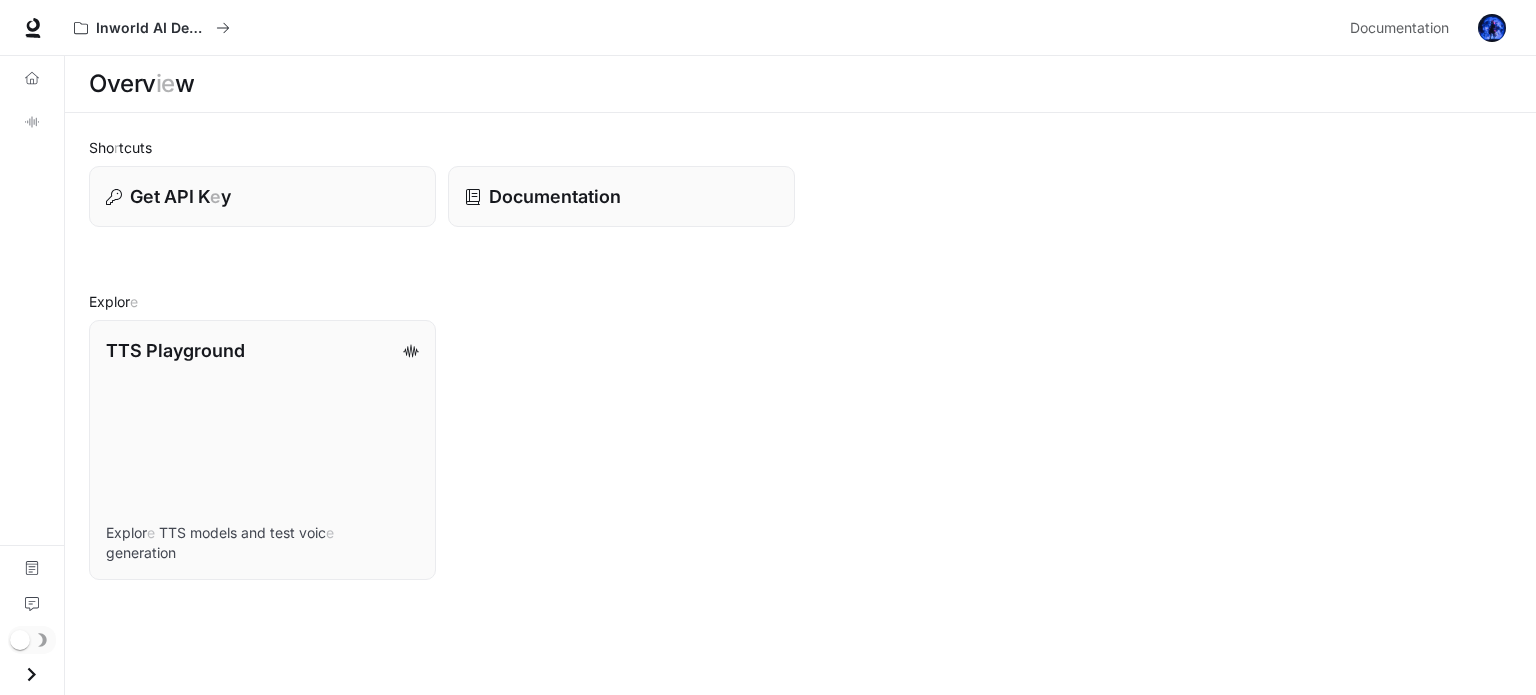 type 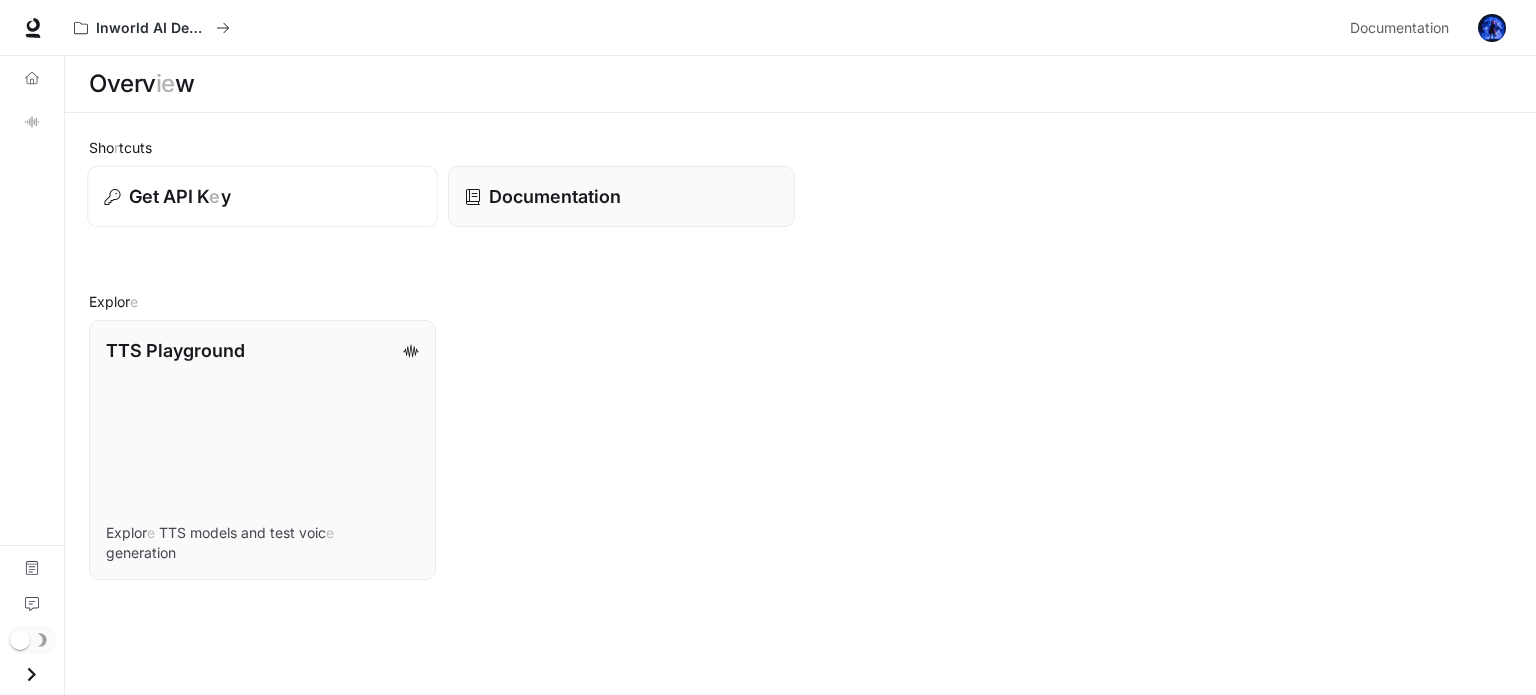 click on "Get   API   K e y" at bounding box center (262, 196) 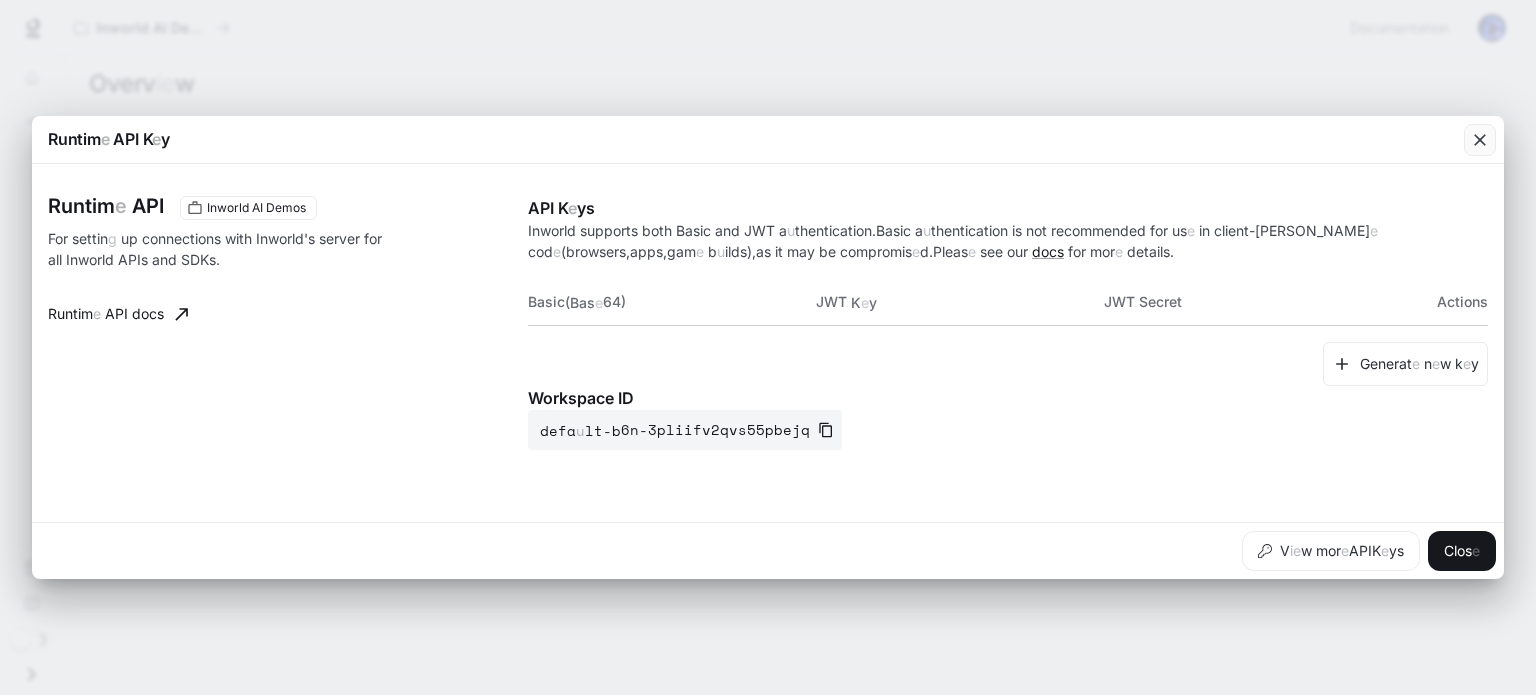 click at bounding box center (1480, 140) 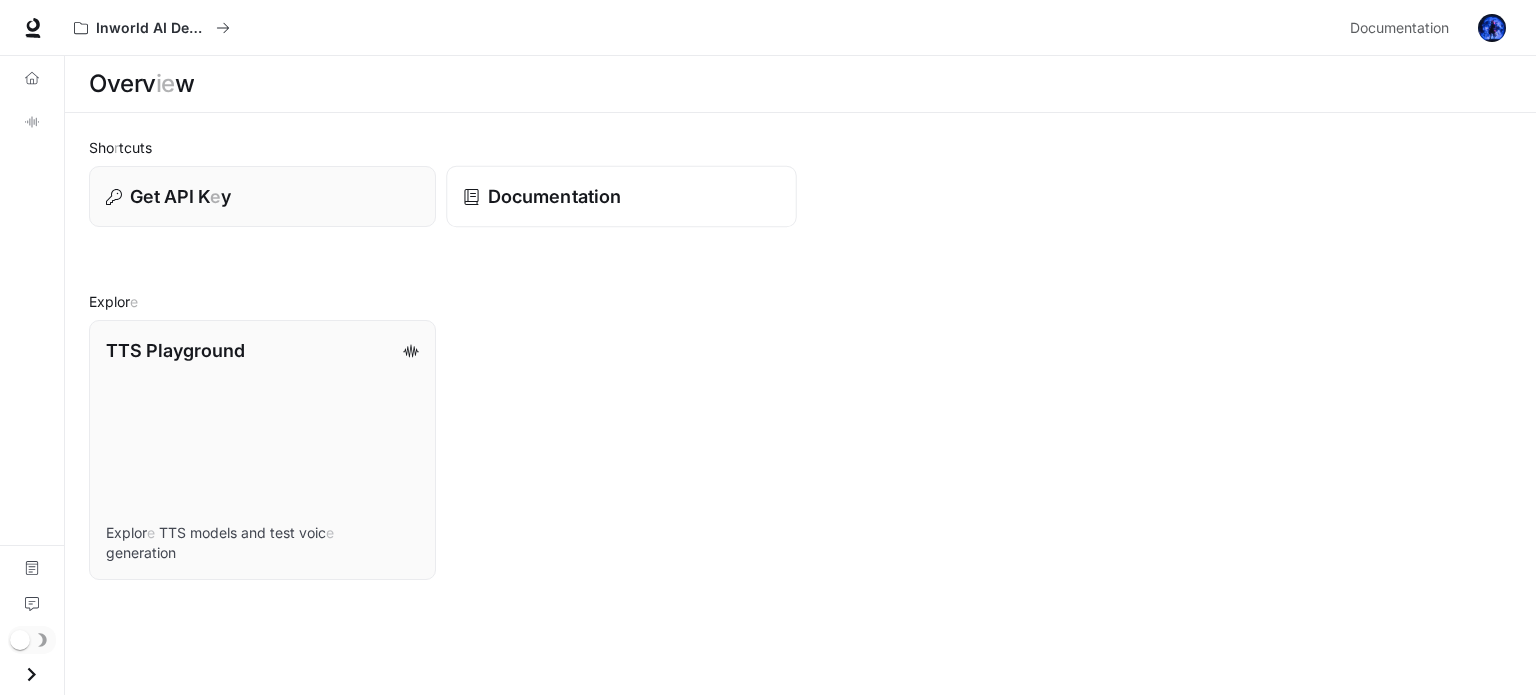 click on "Documentation" at bounding box center (621, 197) 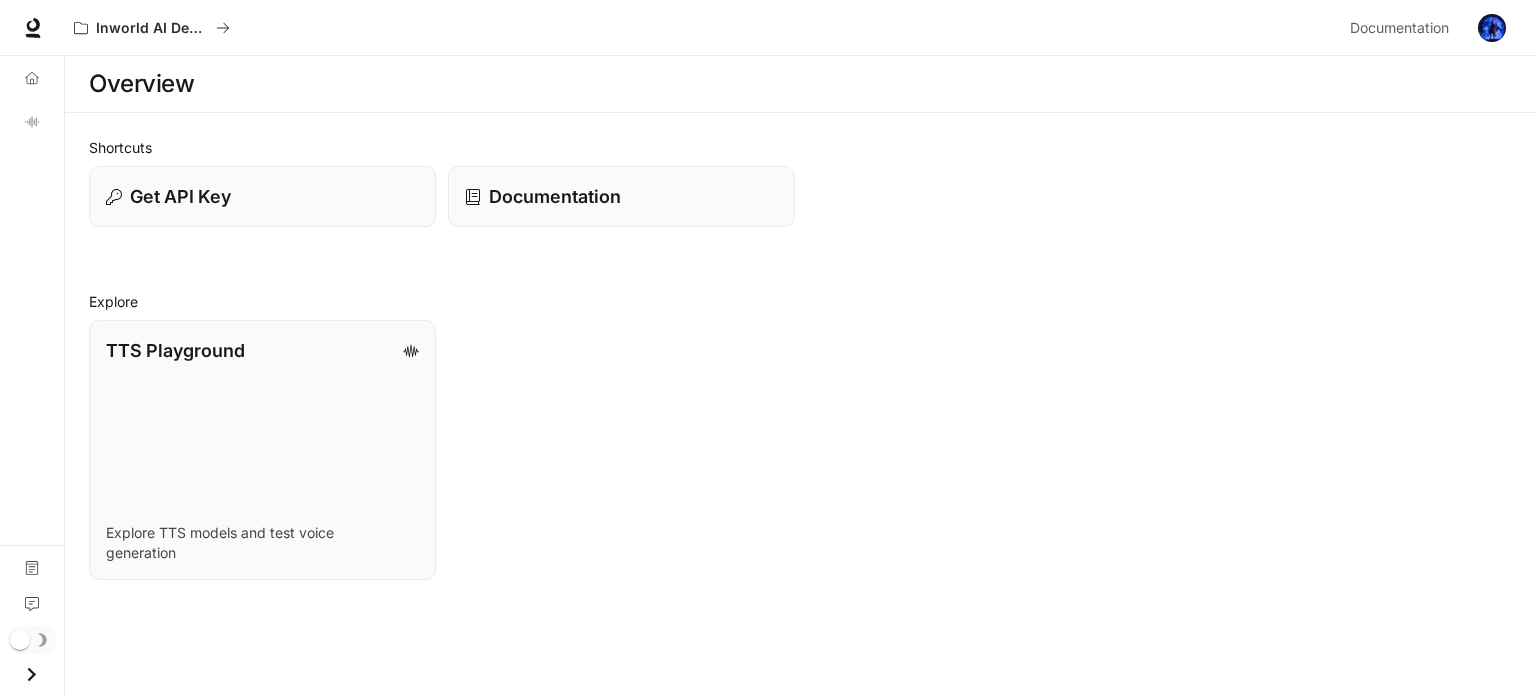 scroll, scrollTop: 0, scrollLeft: 0, axis: both 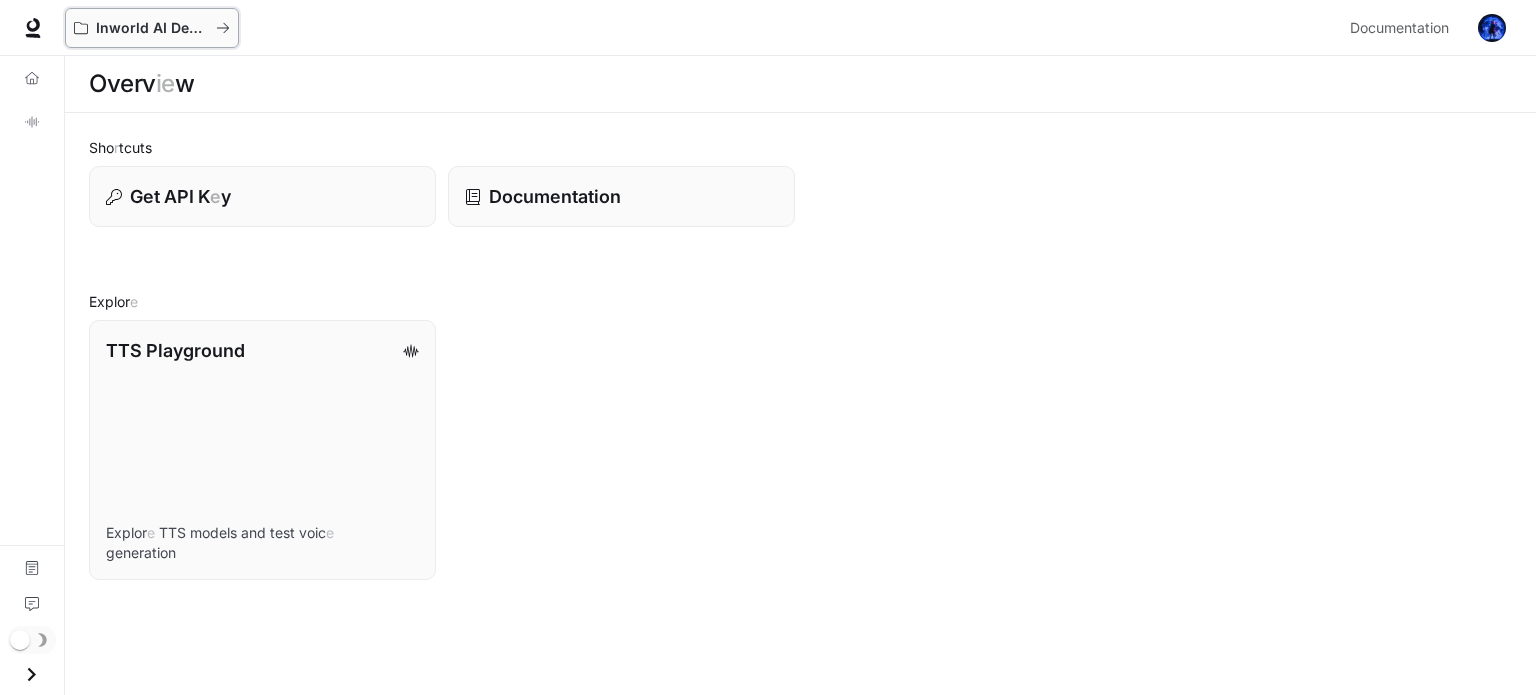 click on "Inworld   AI   Demos" at bounding box center [152, 28] 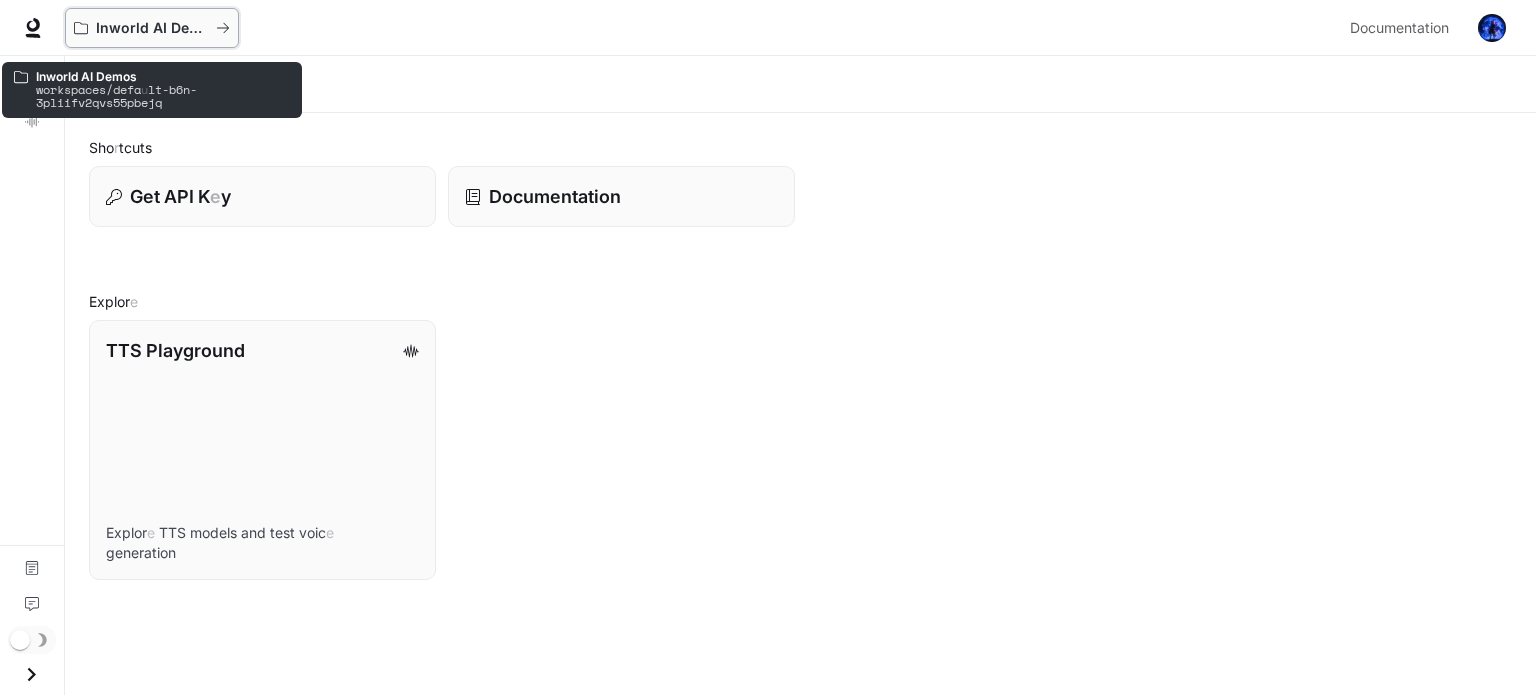 click on "Inworld   AI   Demos" at bounding box center [152, 28] 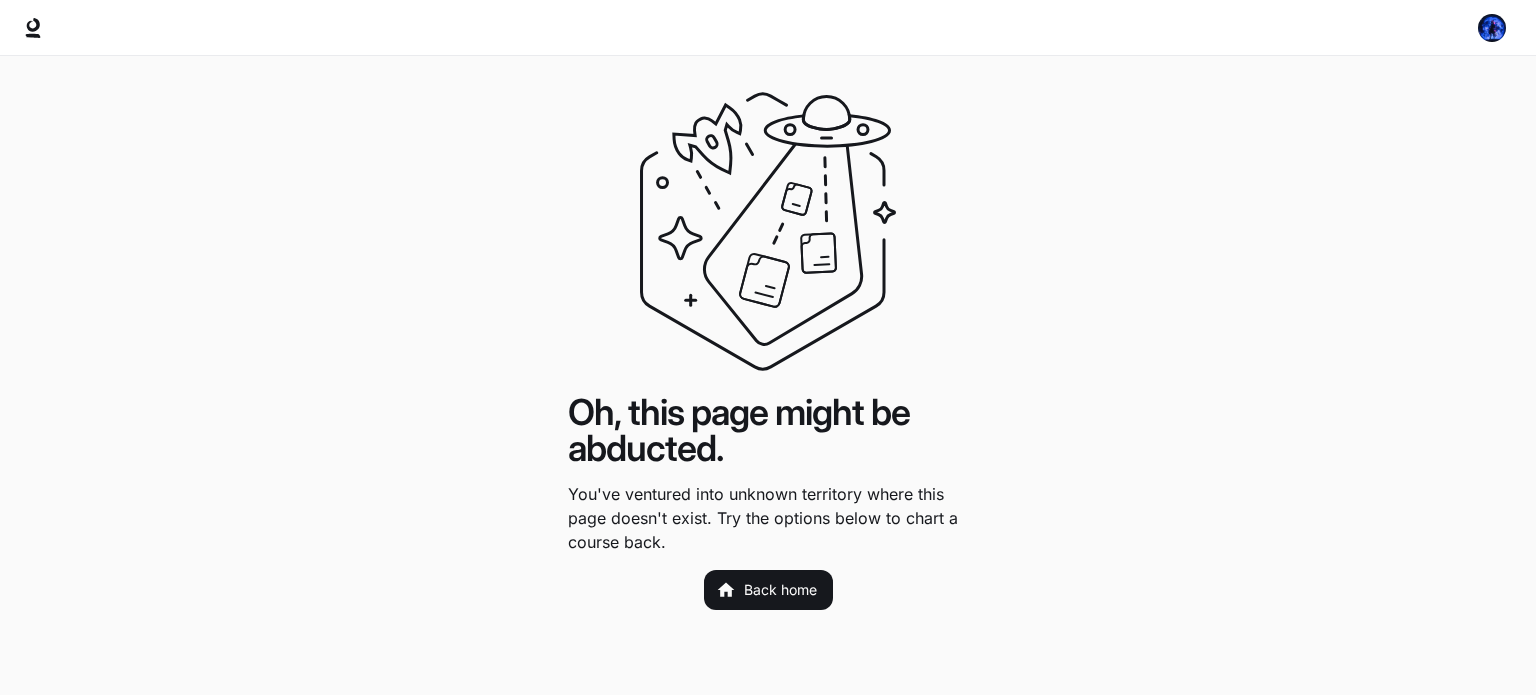 scroll, scrollTop: 0, scrollLeft: 0, axis: both 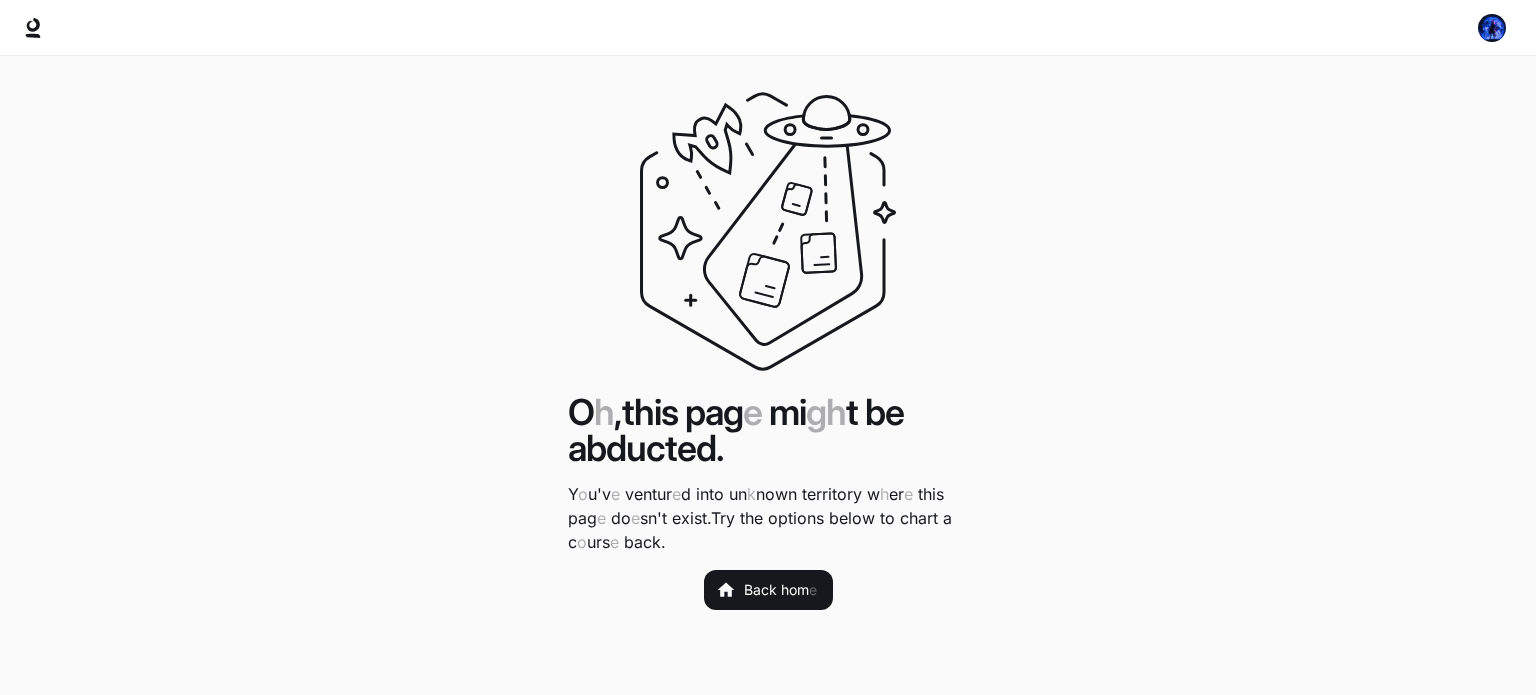 click on "abducted" 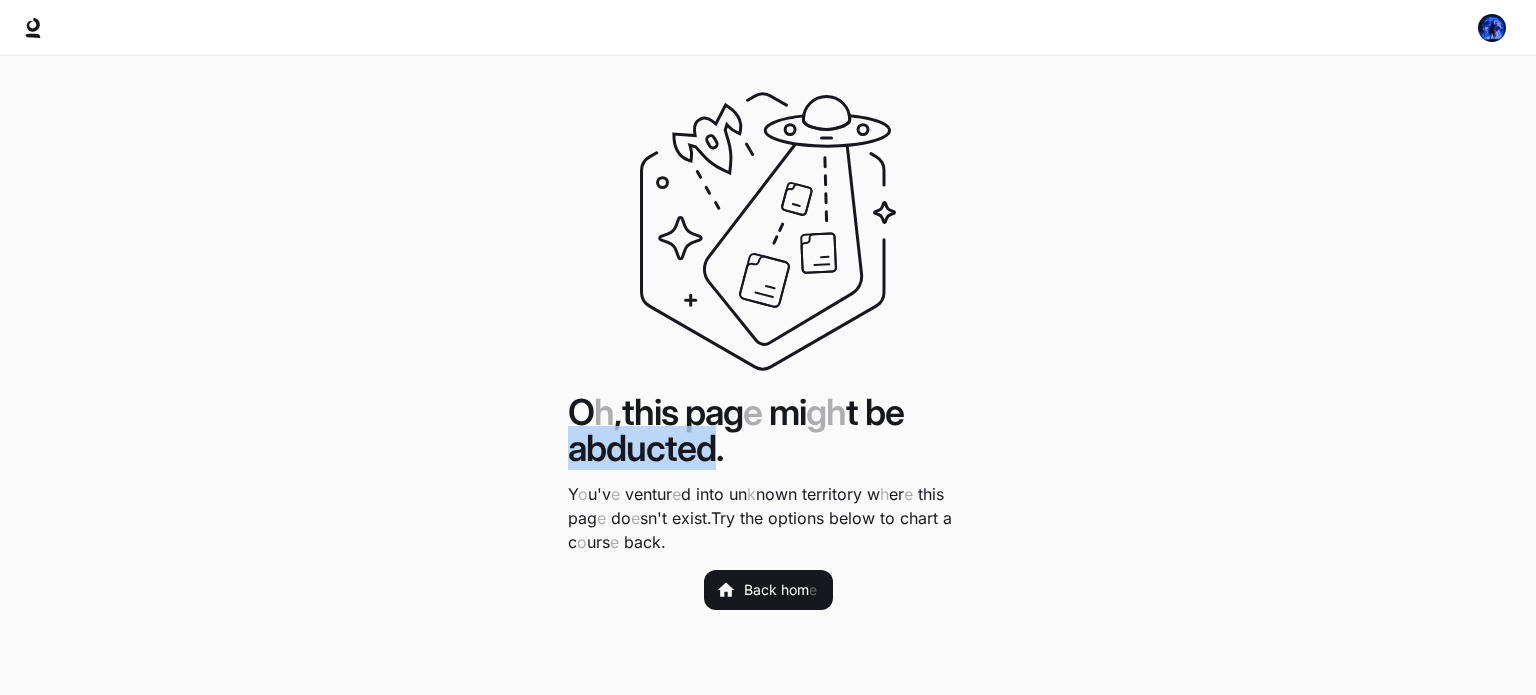 click on "abducted" 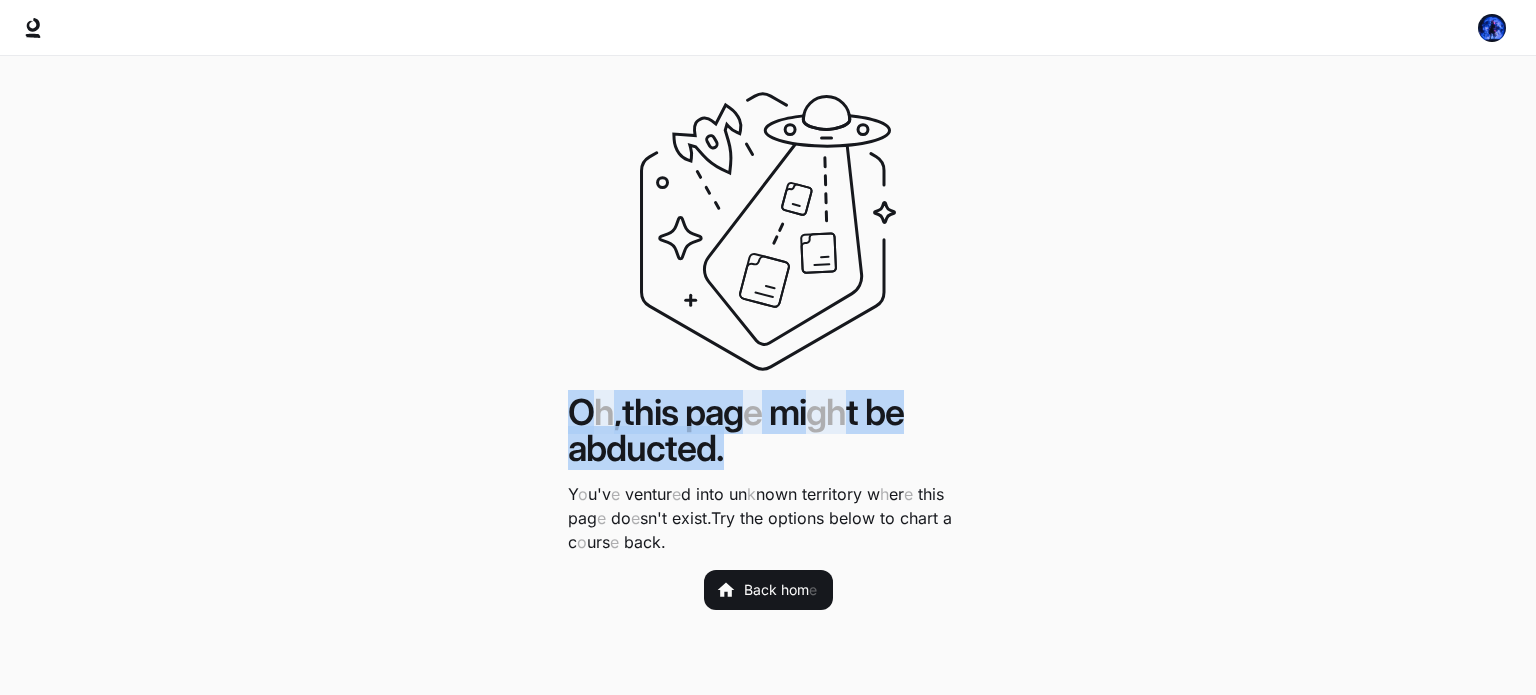 click on "abducted" 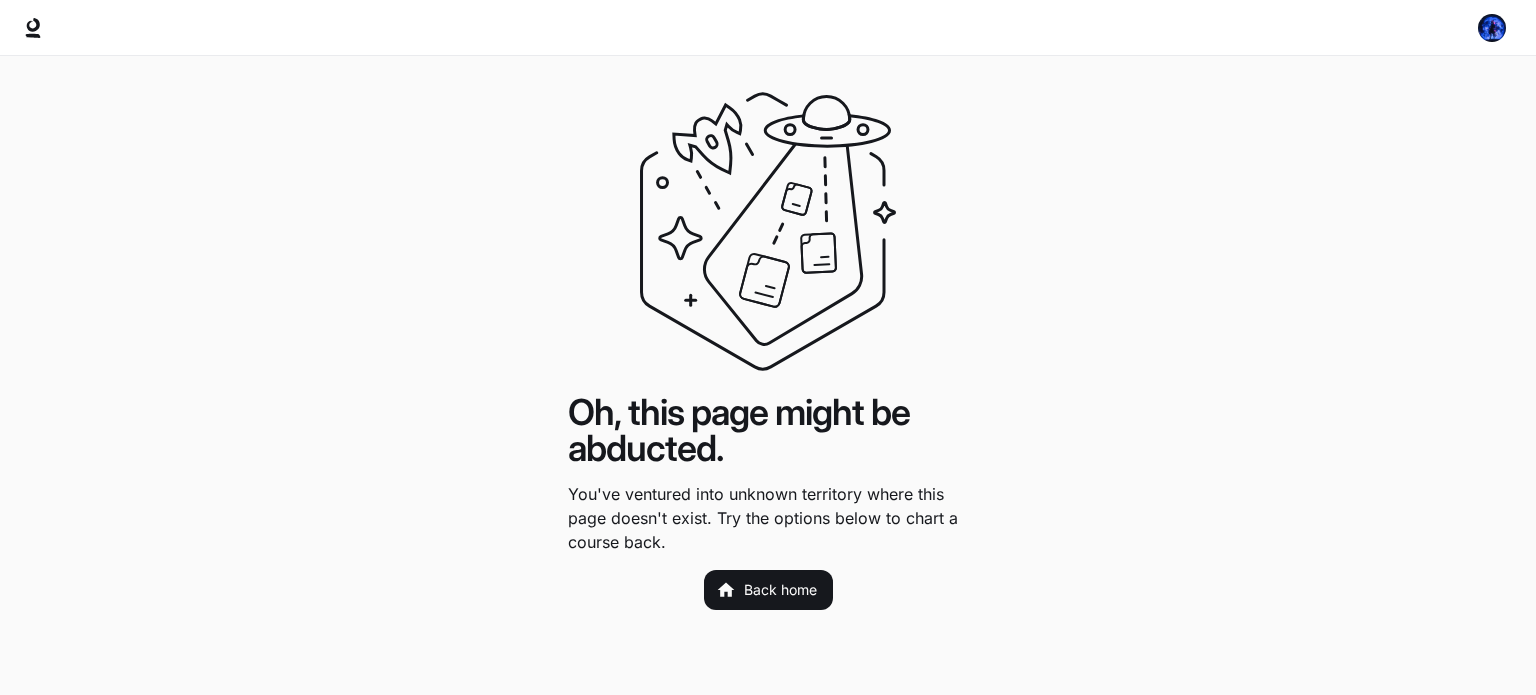 scroll, scrollTop: 0, scrollLeft: 0, axis: both 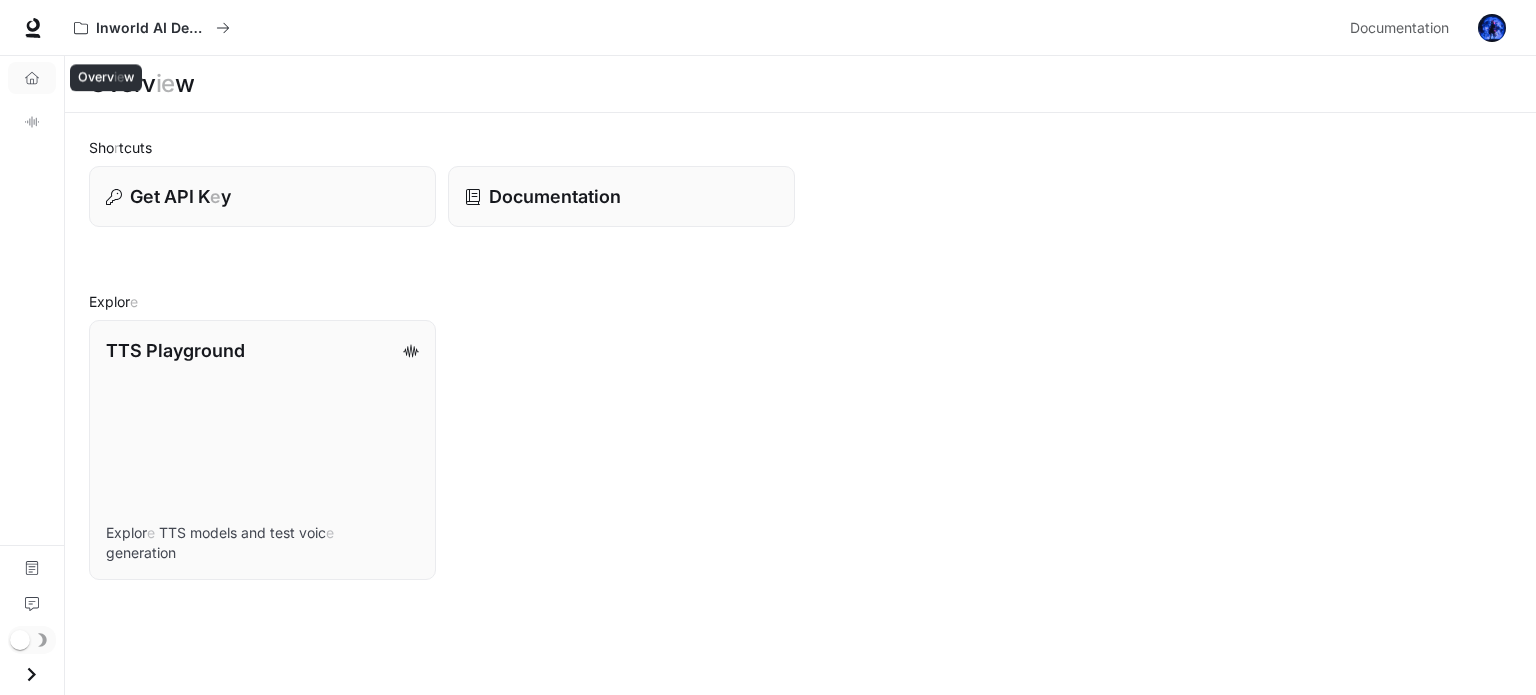 click 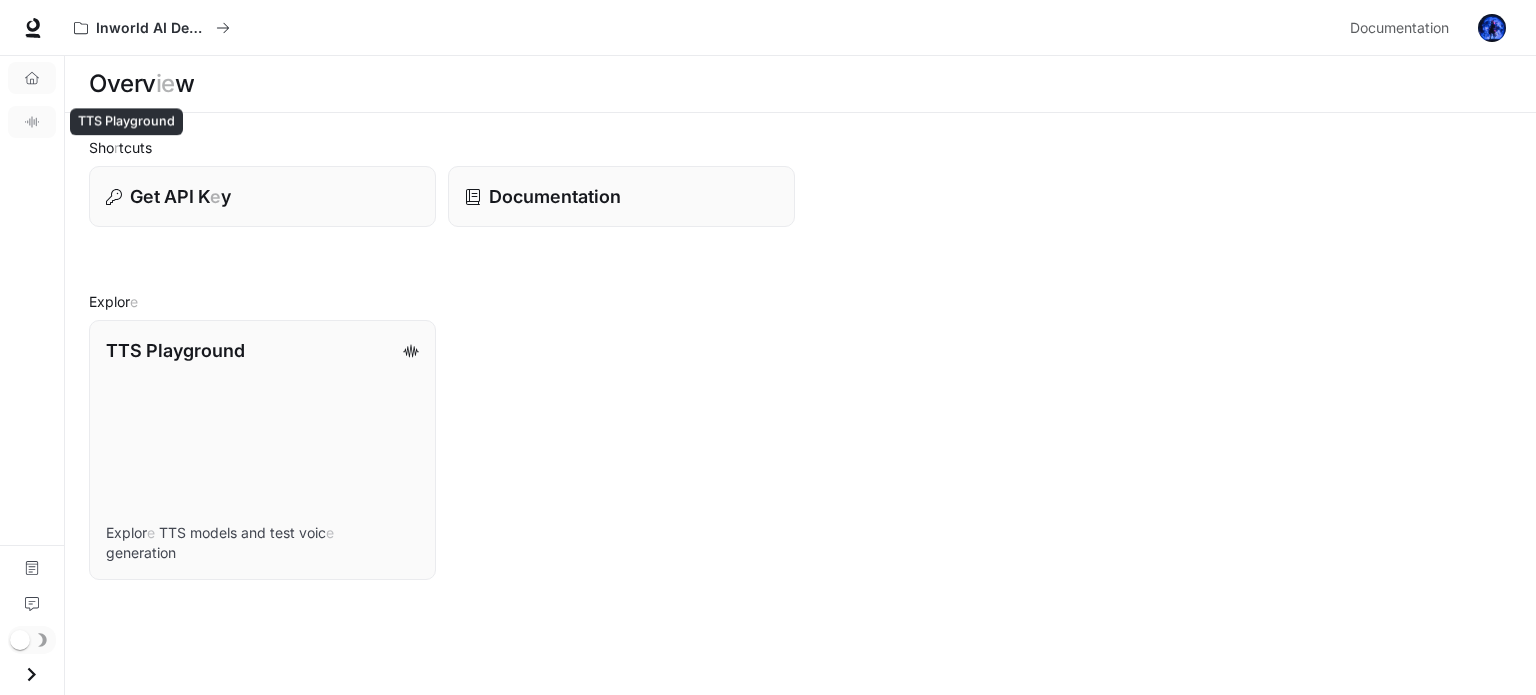 click 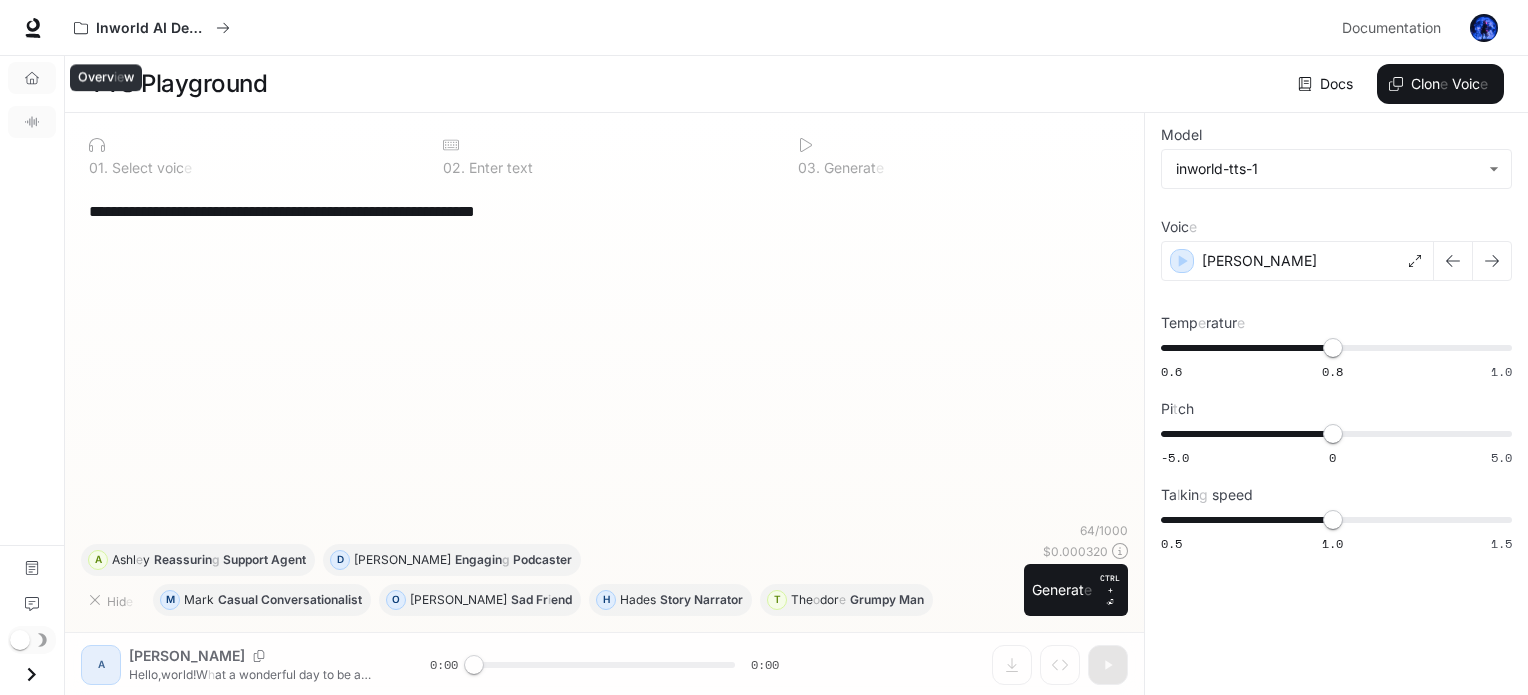 click on "Overv ie w" at bounding box center [32, 78] 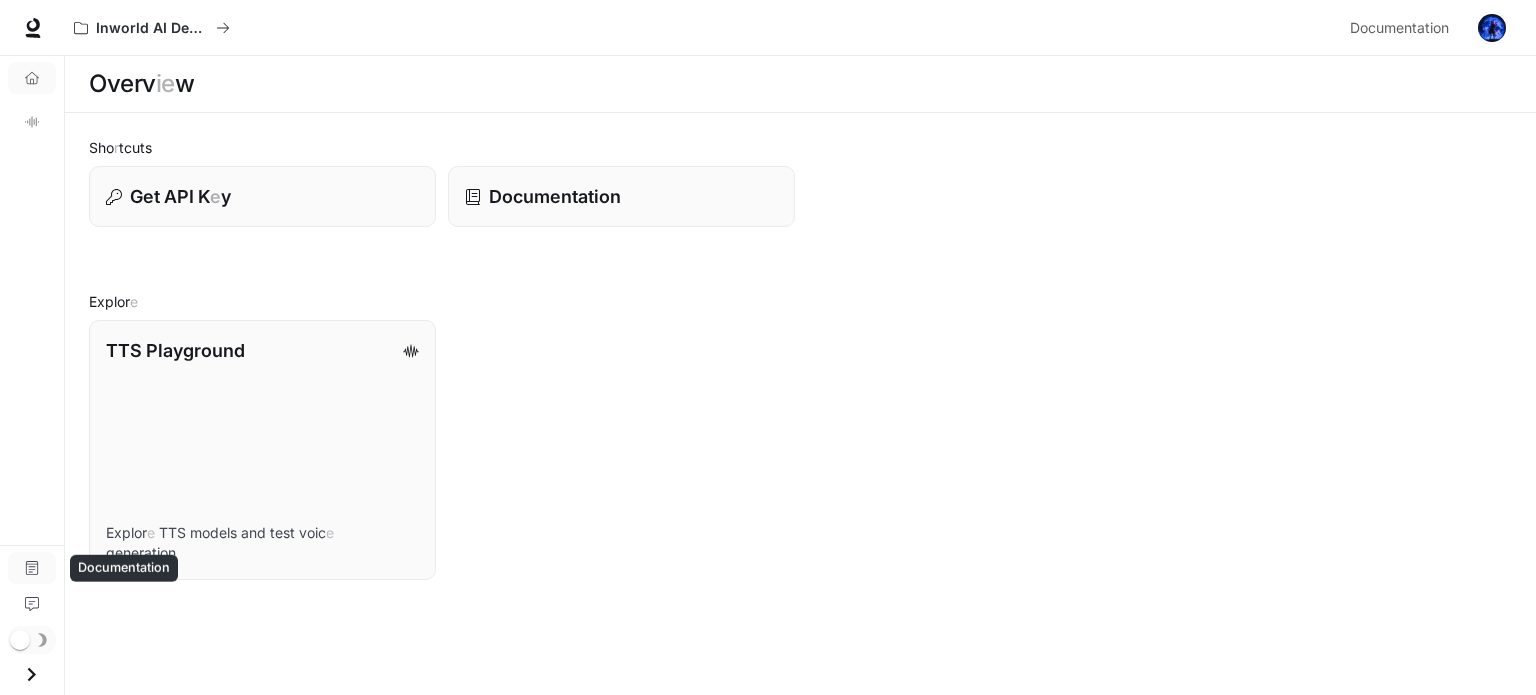 click on "Documentation" at bounding box center [32, 568] 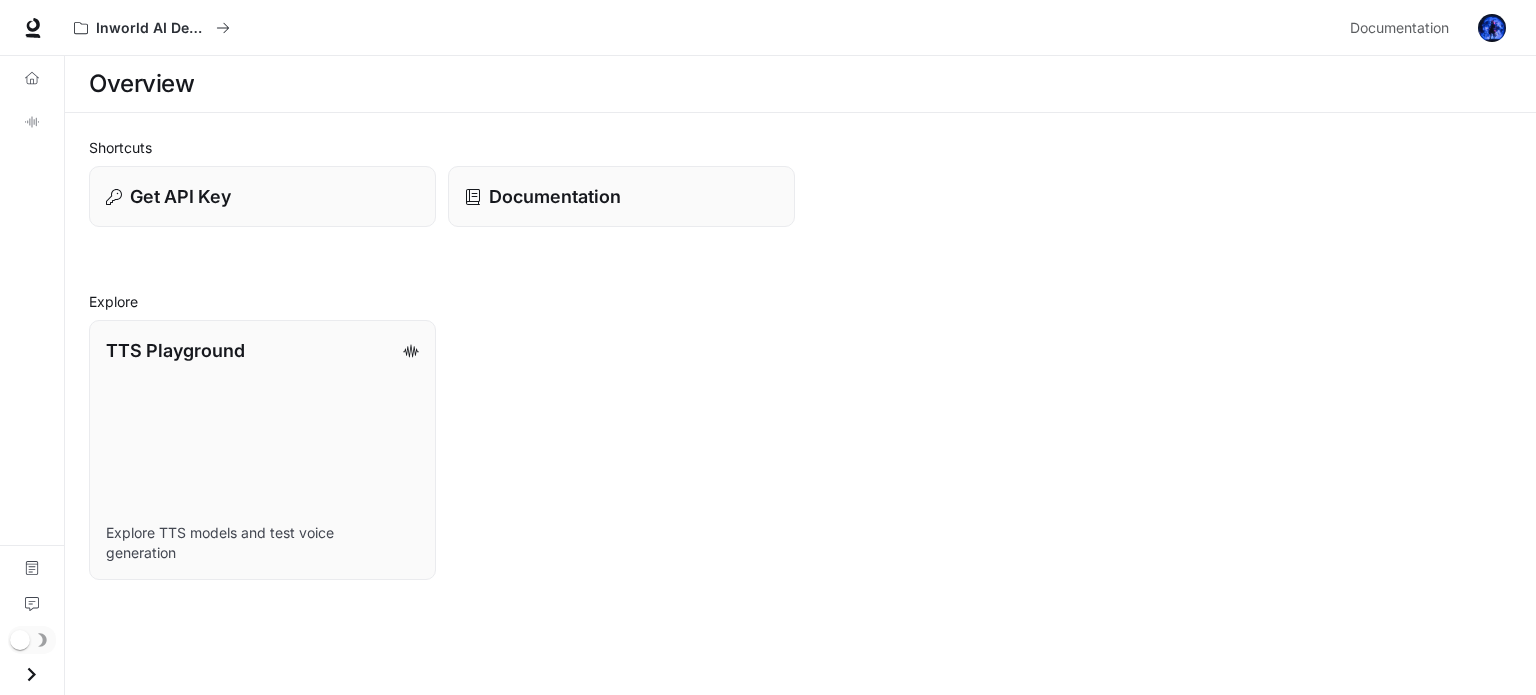 scroll, scrollTop: 0, scrollLeft: 0, axis: both 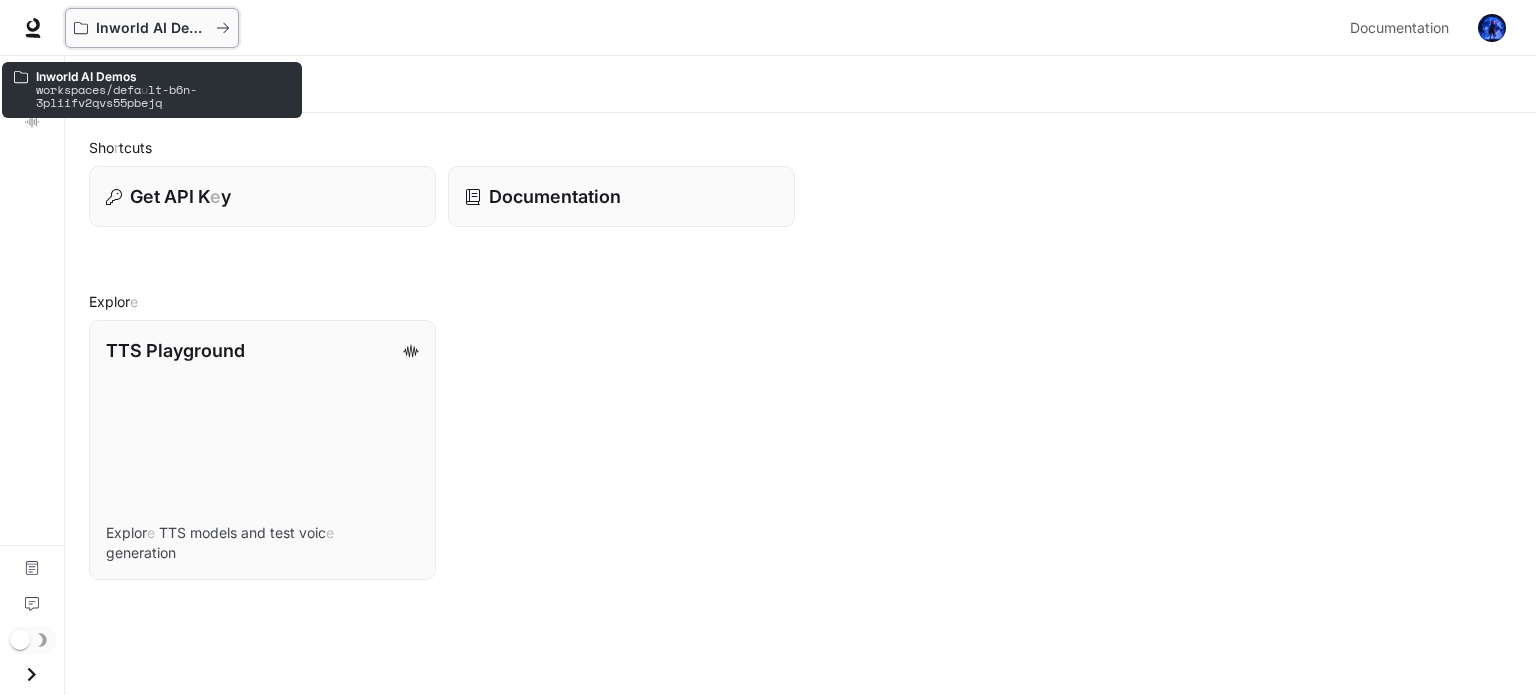 click 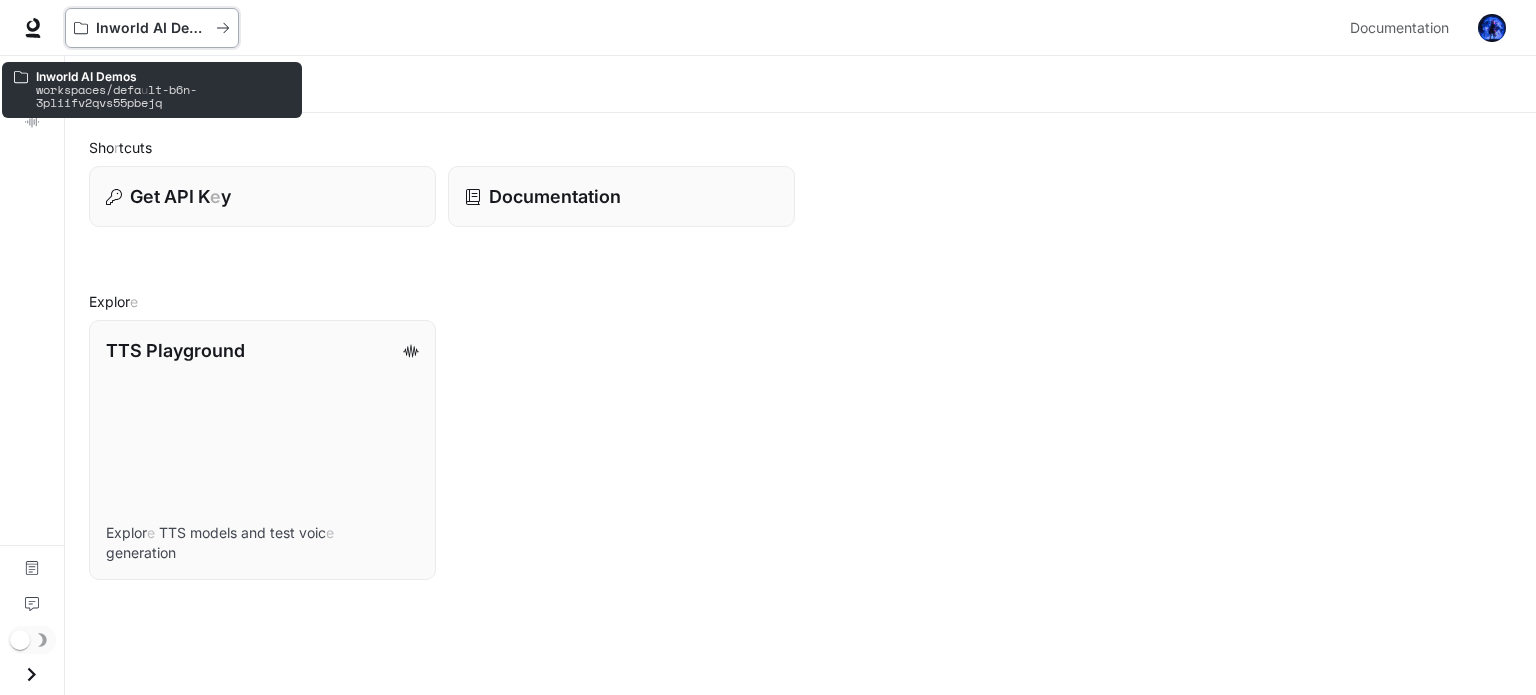 click 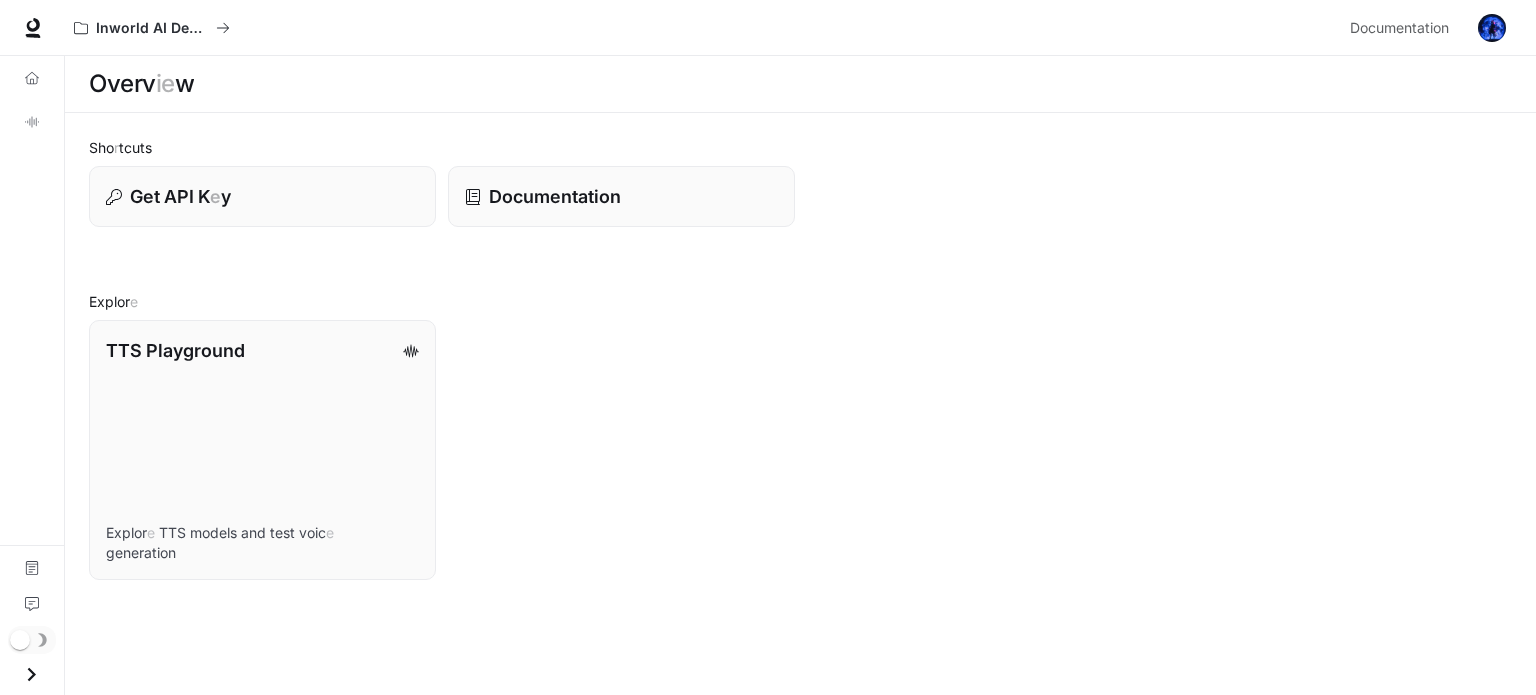 click at bounding box center [32, 28] 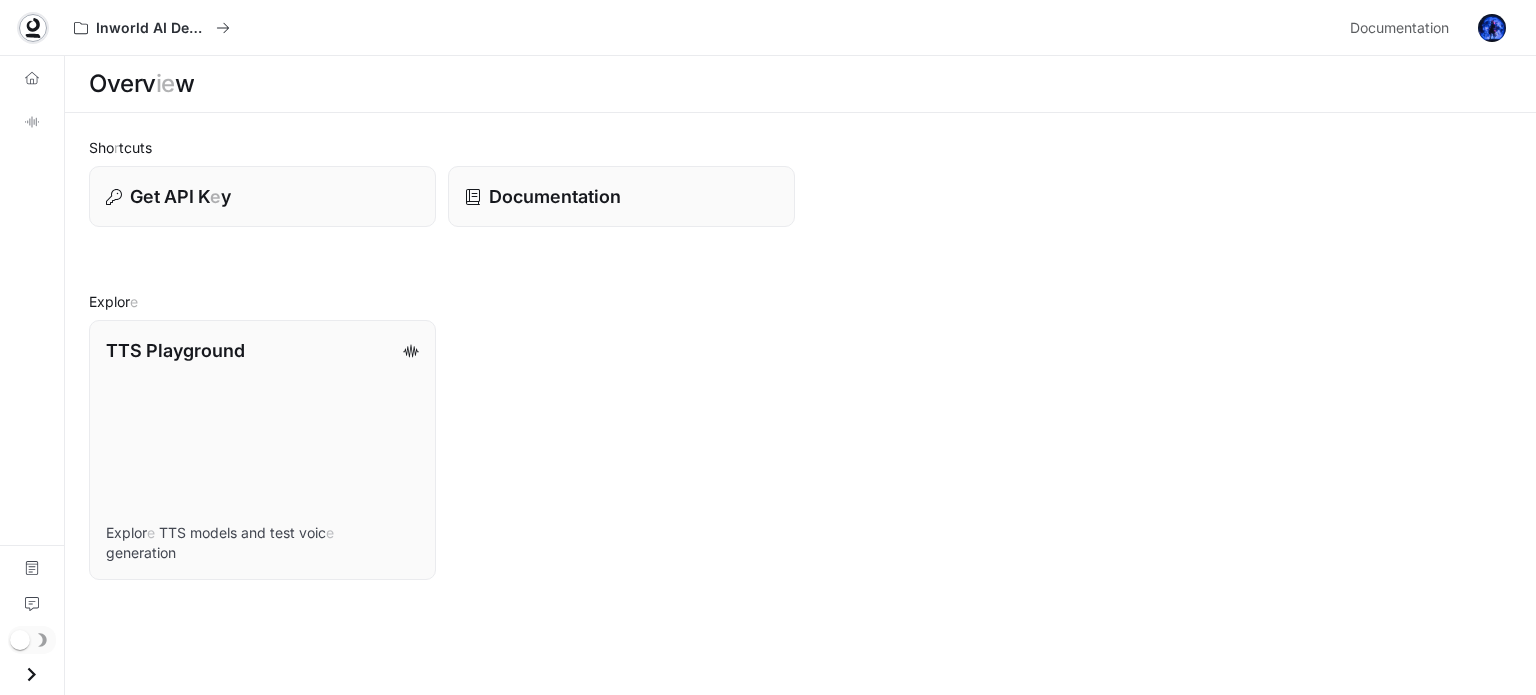 click 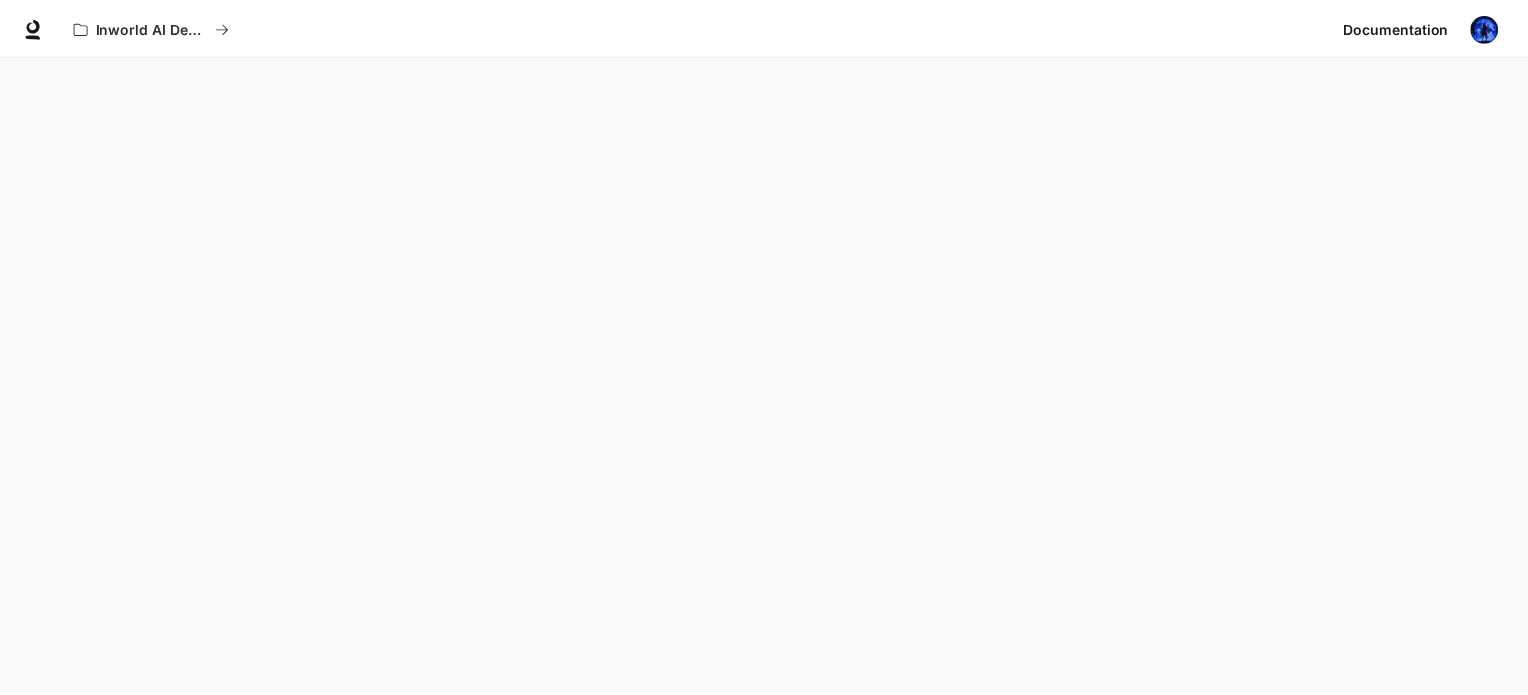scroll, scrollTop: 0, scrollLeft: 0, axis: both 